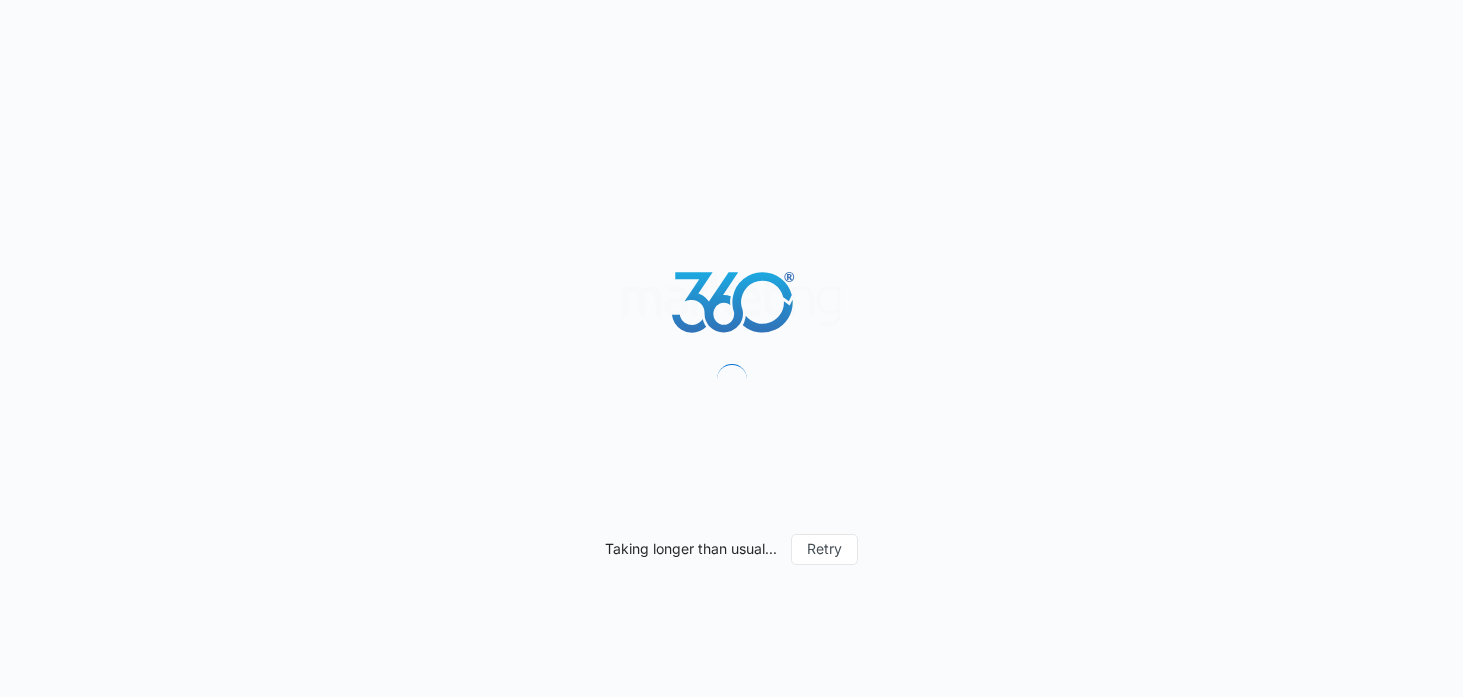 scroll, scrollTop: 0, scrollLeft: 0, axis: both 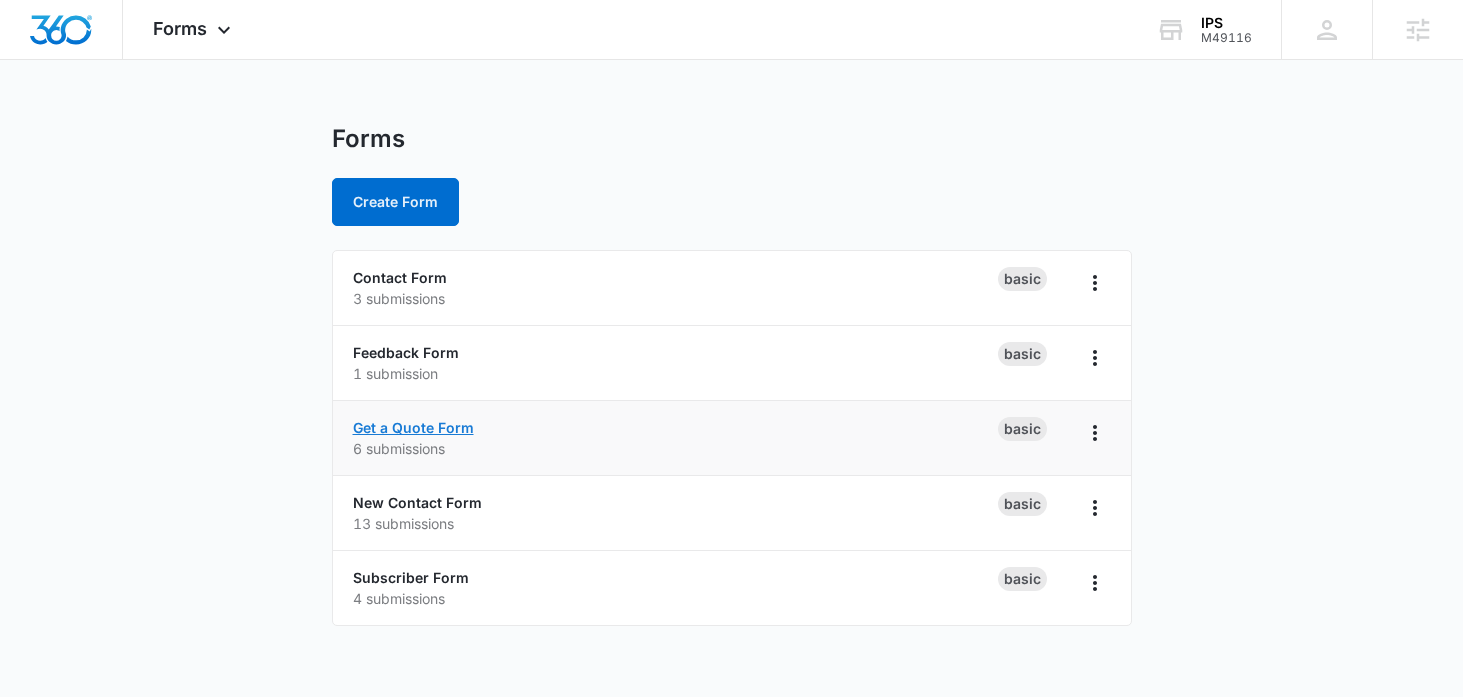 click on "Get a Quote Form" at bounding box center (413, 427) 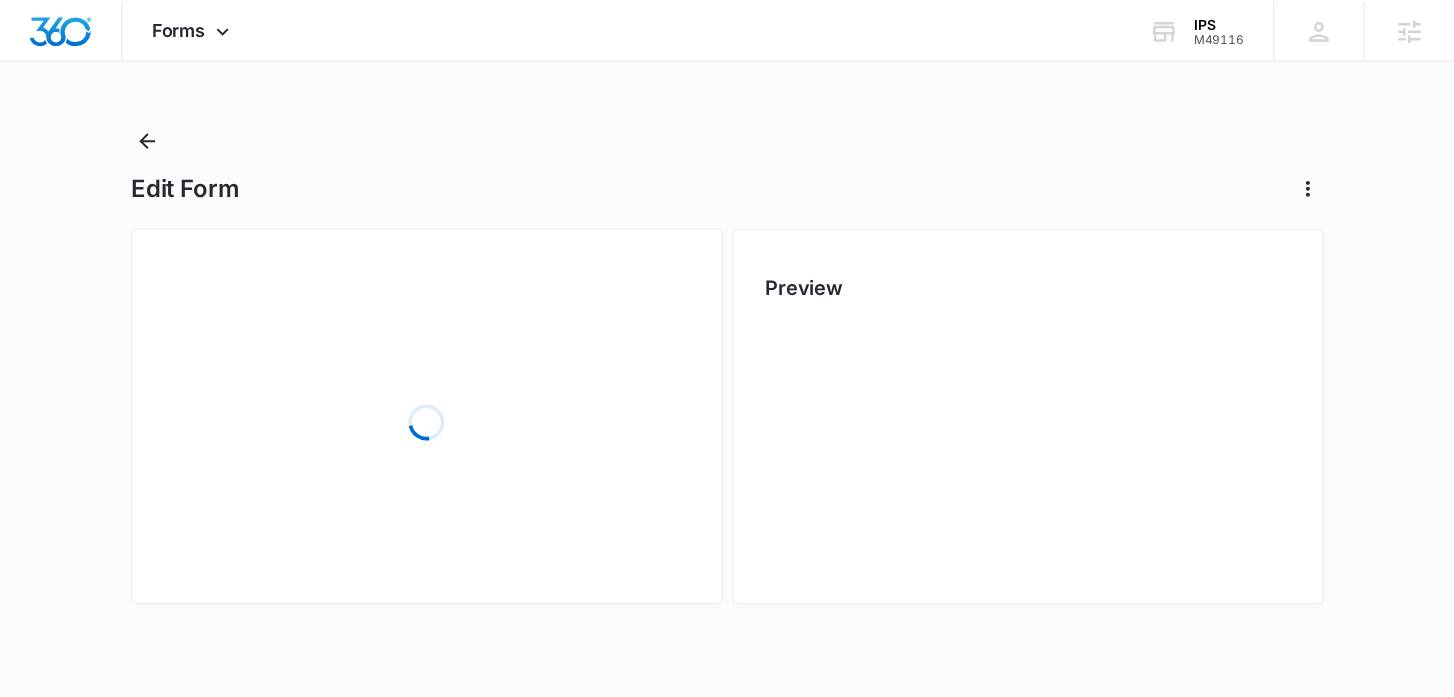 scroll, scrollTop: 0, scrollLeft: 0, axis: both 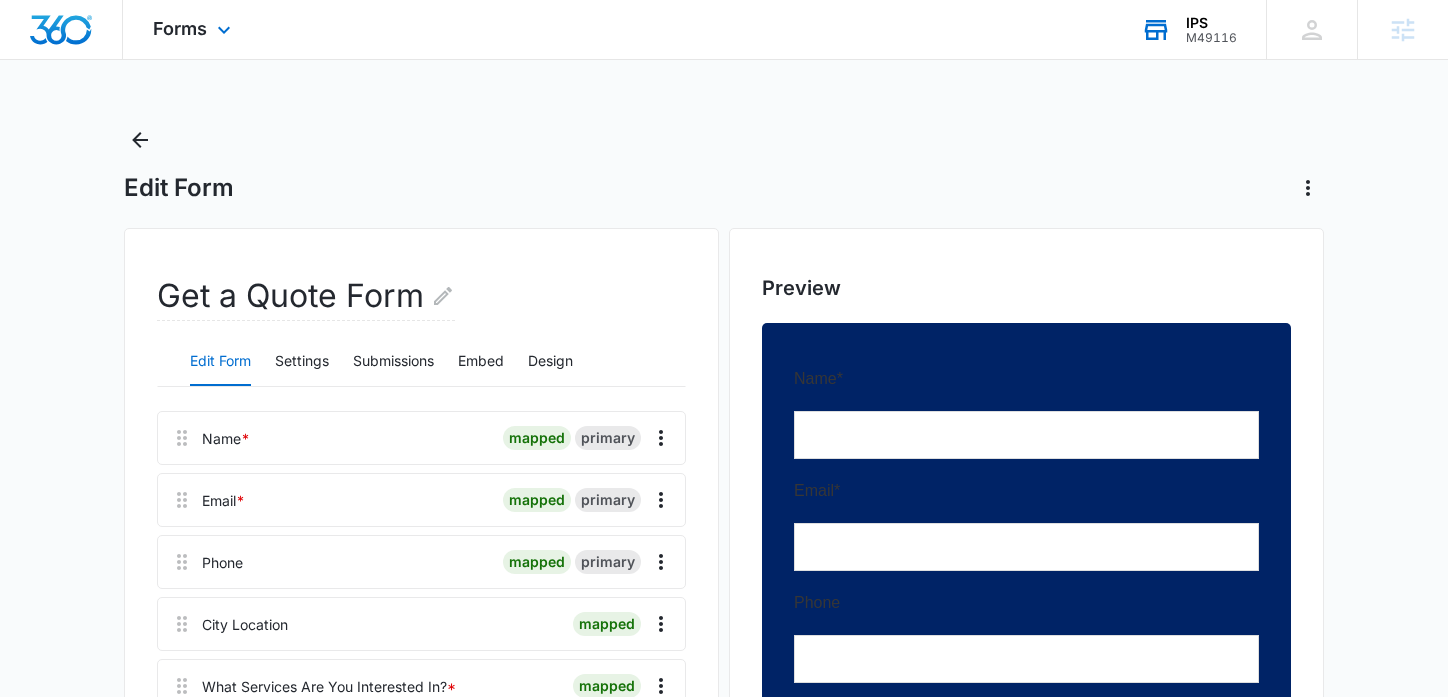 click on "IPS" at bounding box center (1211, 23) 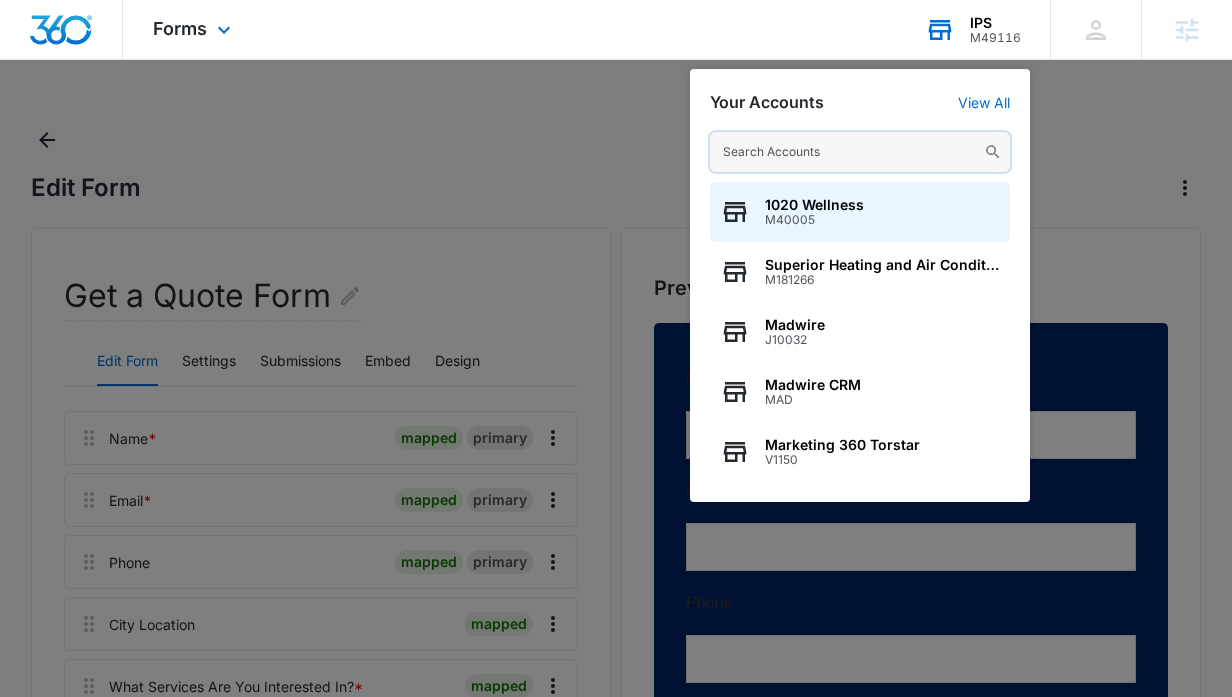 click at bounding box center (860, 152) 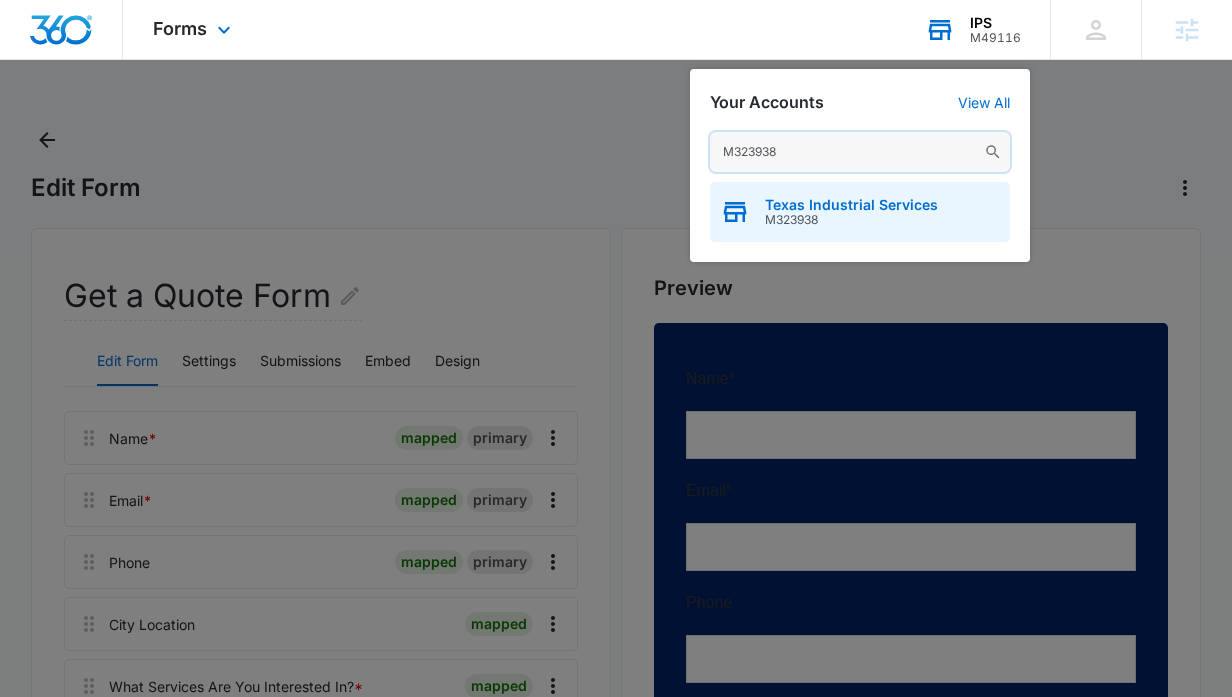 type on "M323938" 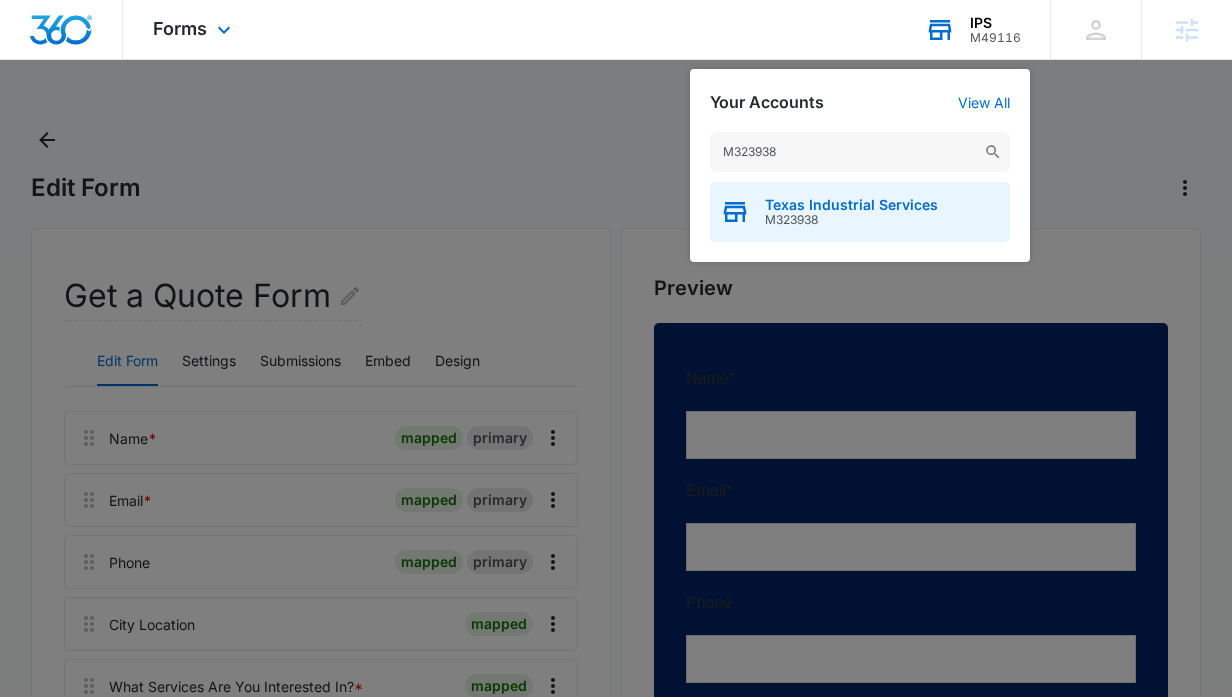click on "Texas Industrial Services" at bounding box center (851, 205) 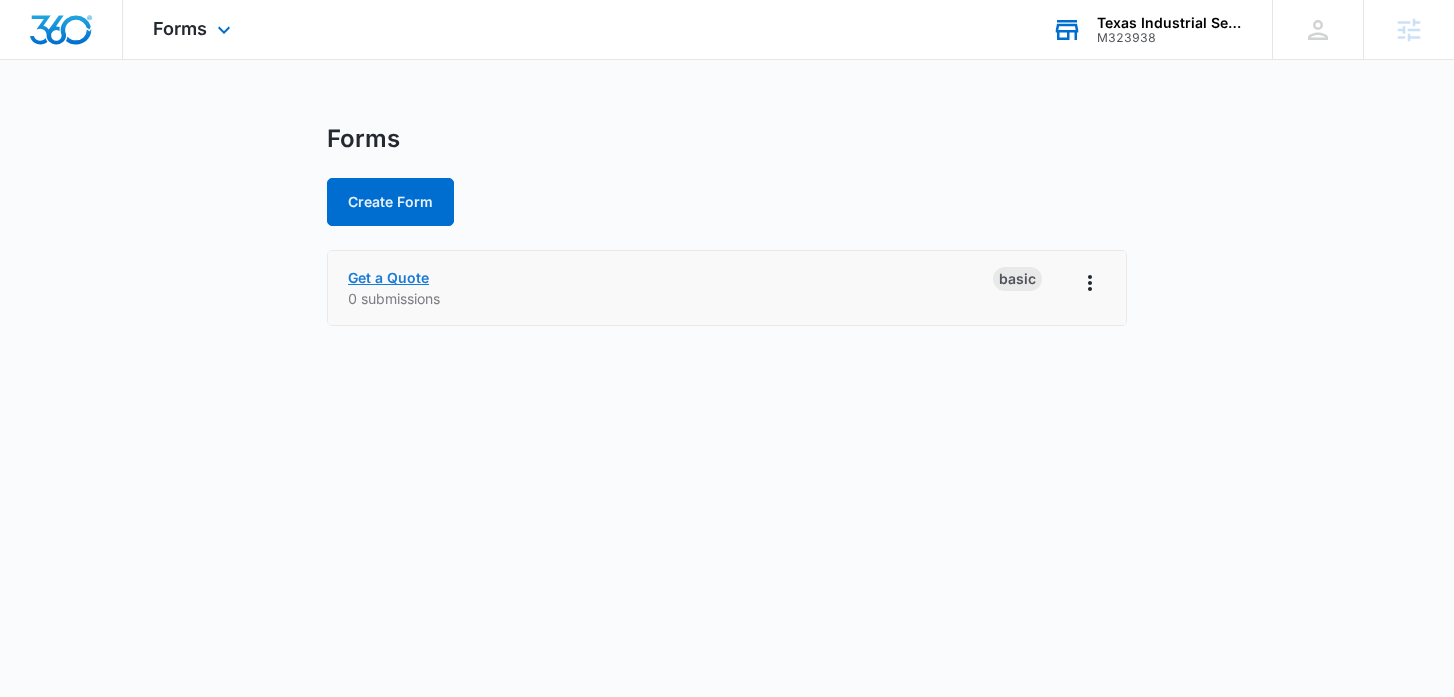 click on "Get a Quote" at bounding box center [388, 277] 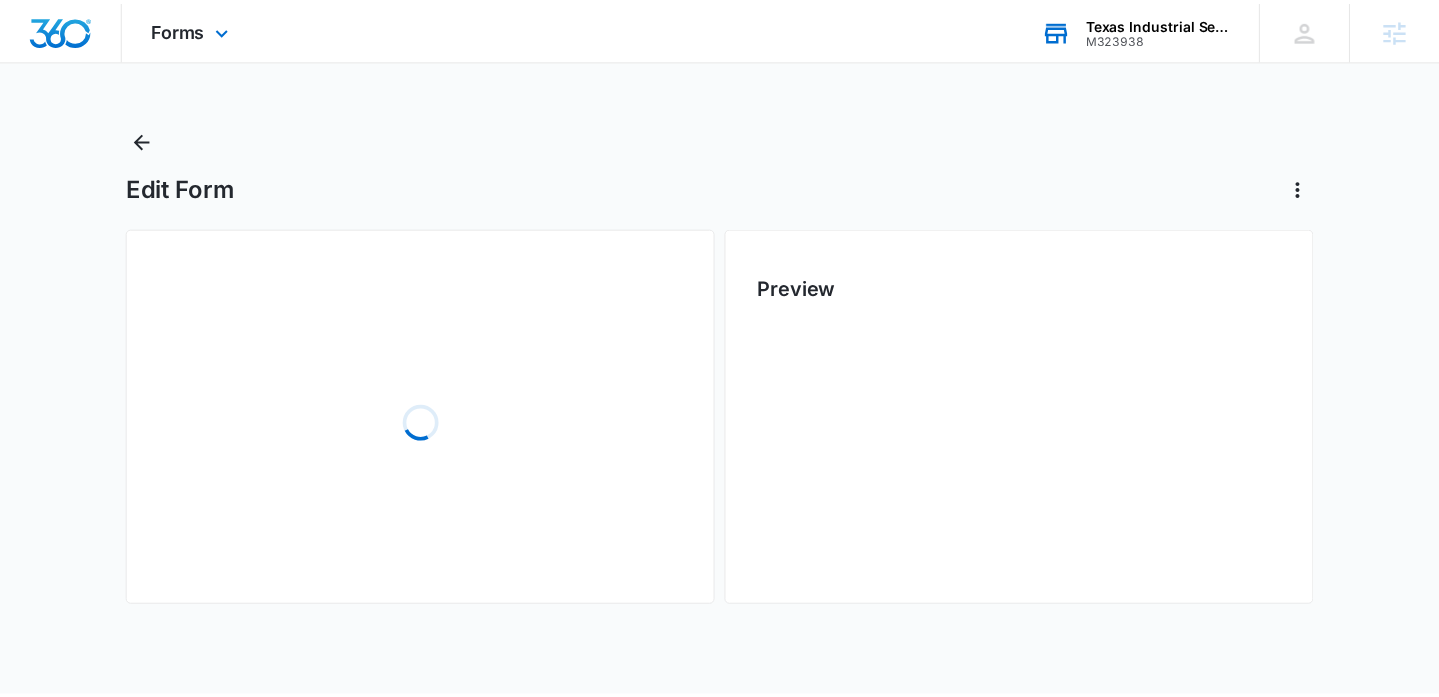 scroll, scrollTop: 0, scrollLeft: 0, axis: both 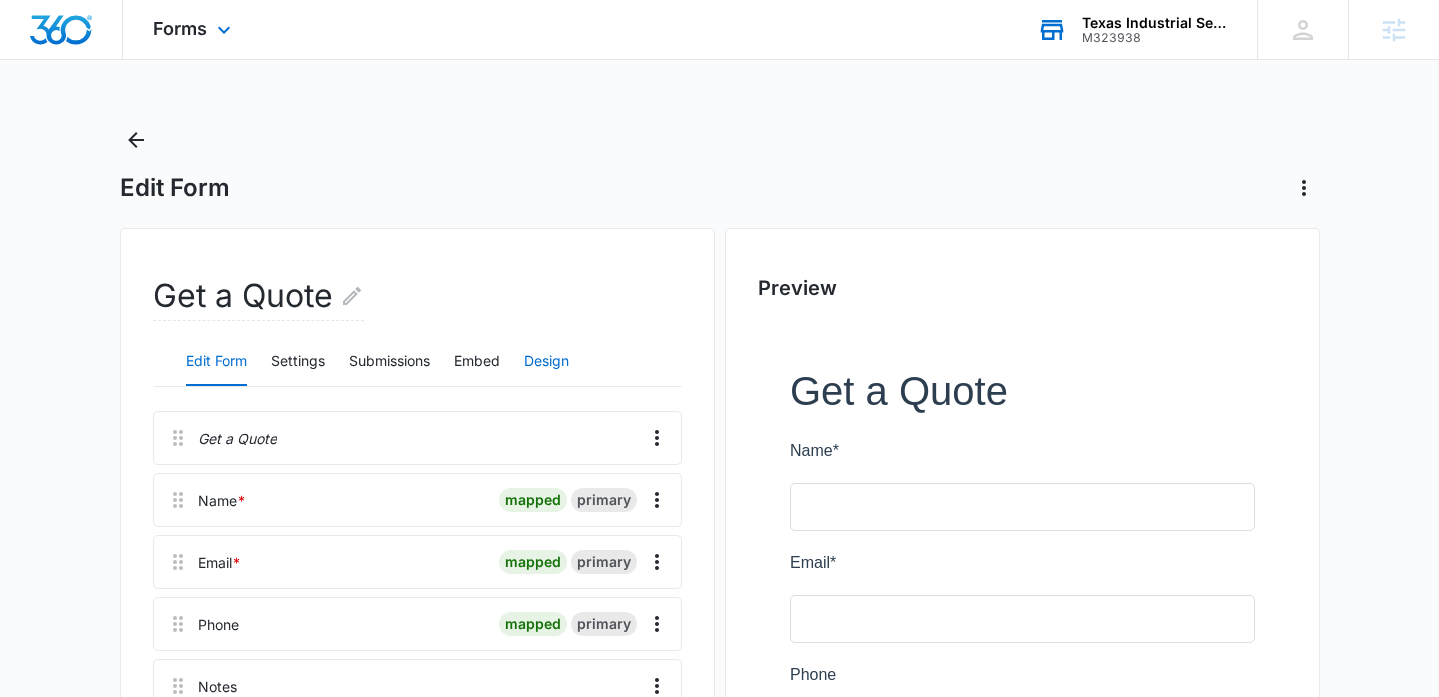 click on "Design" at bounding box center (546, 362) 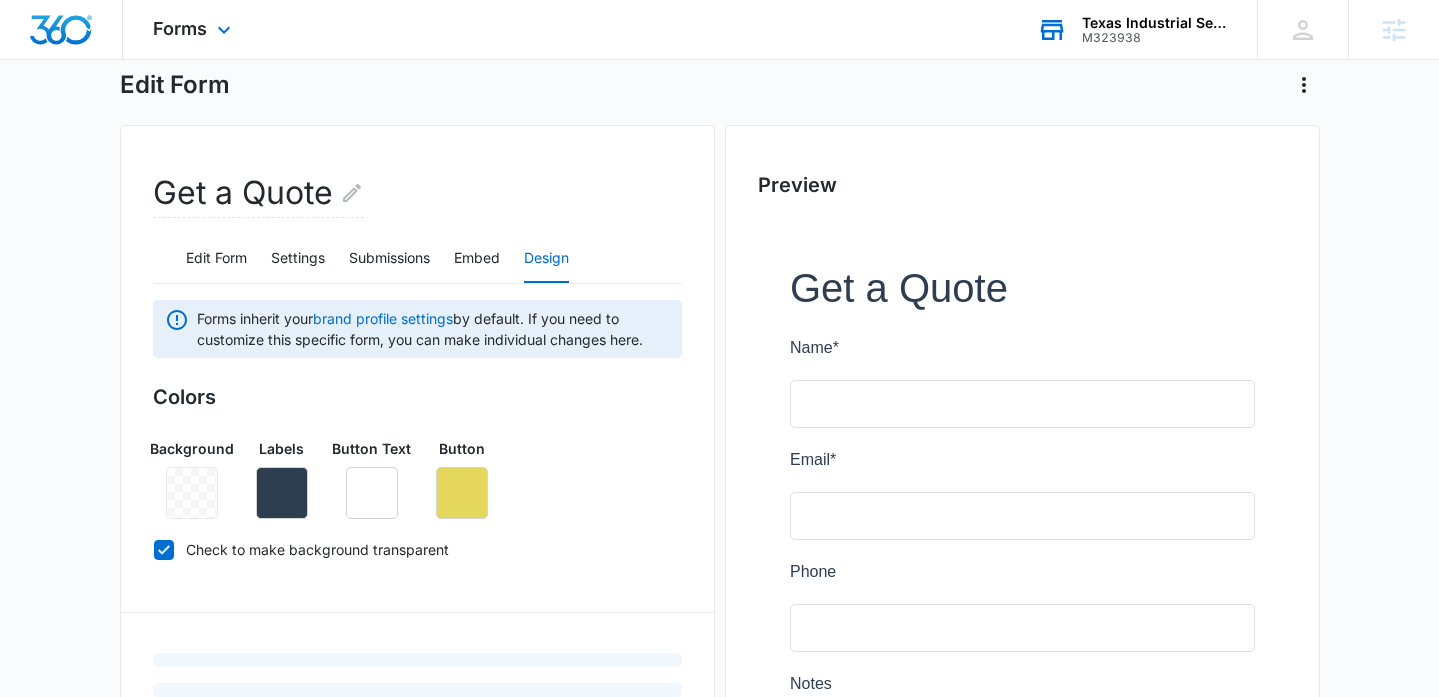 scroll, scrollTop: 104, scrollLeft: 0, axis: vertical 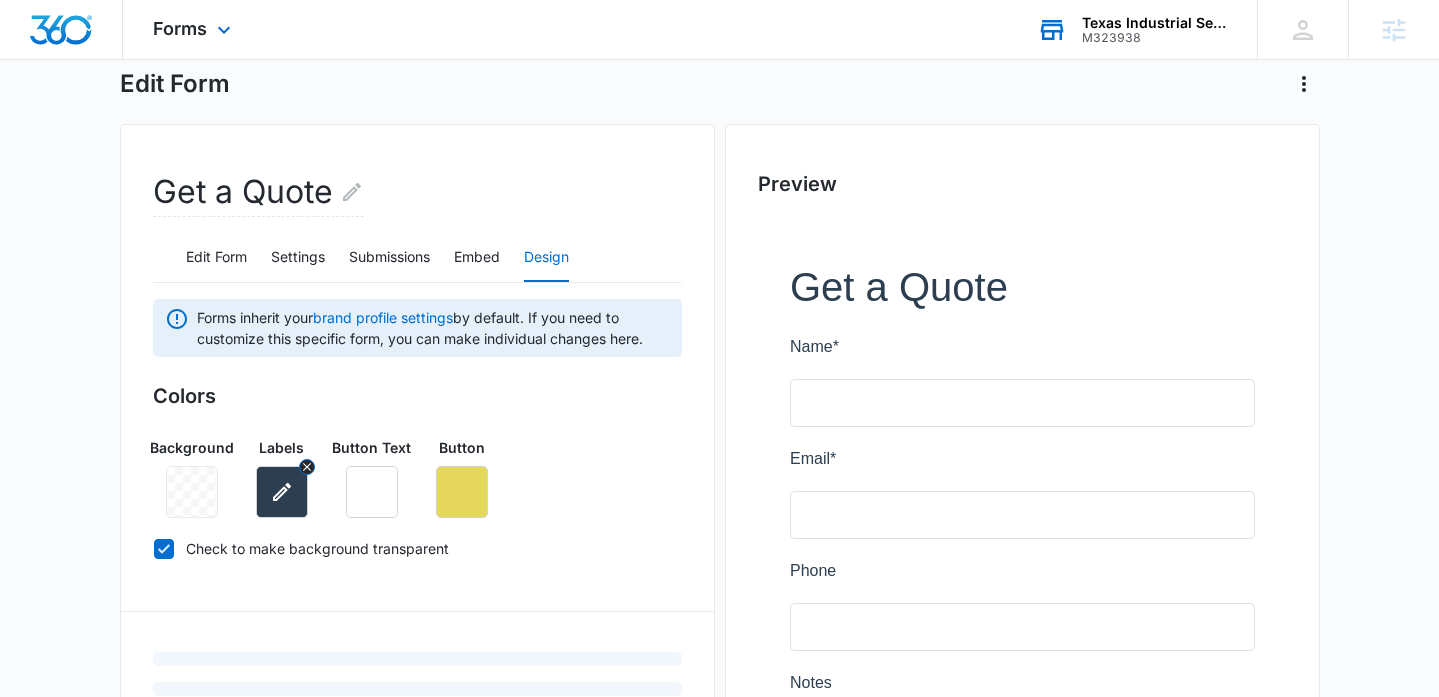 click 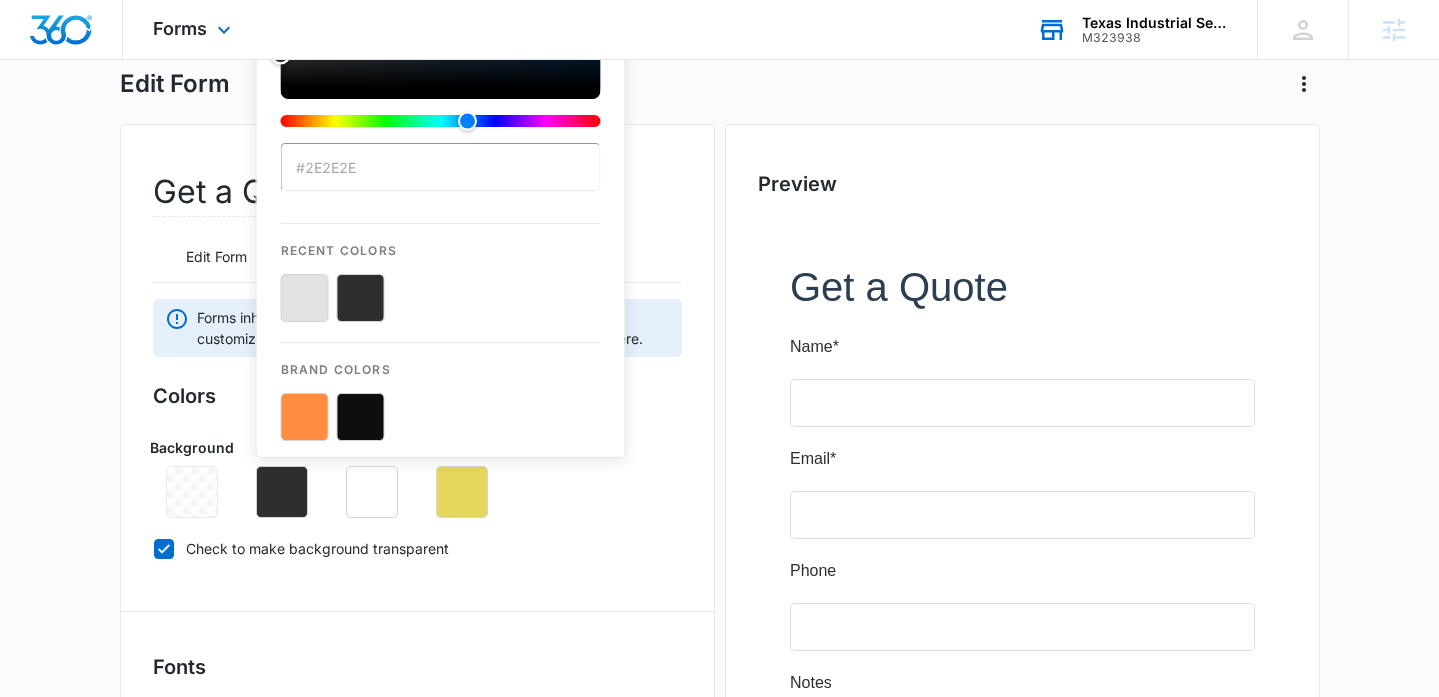 drag, startPoint x: 424, startPoint y: 162, endPoint x: 276, endPoint y: 54, distance: 183.21571 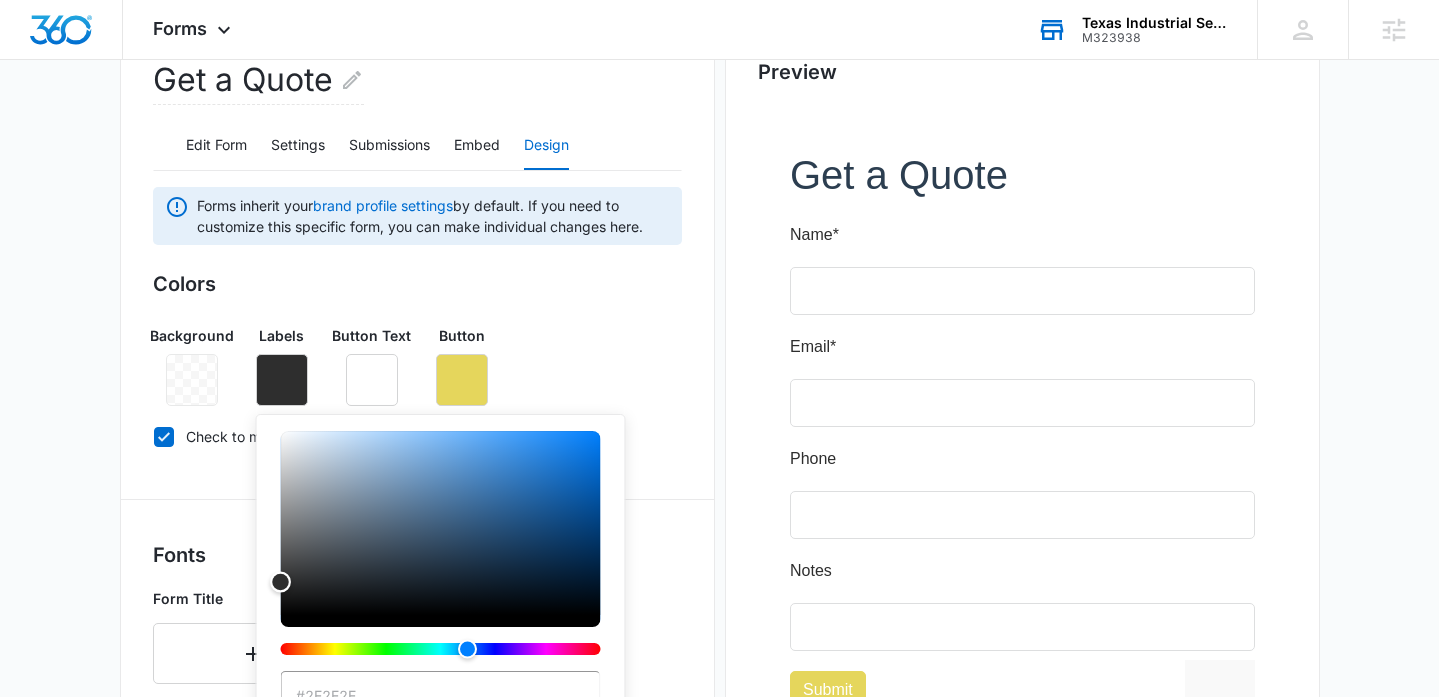 scroll, scrollTop: 255, scrollLeft: 0, axis: vertical 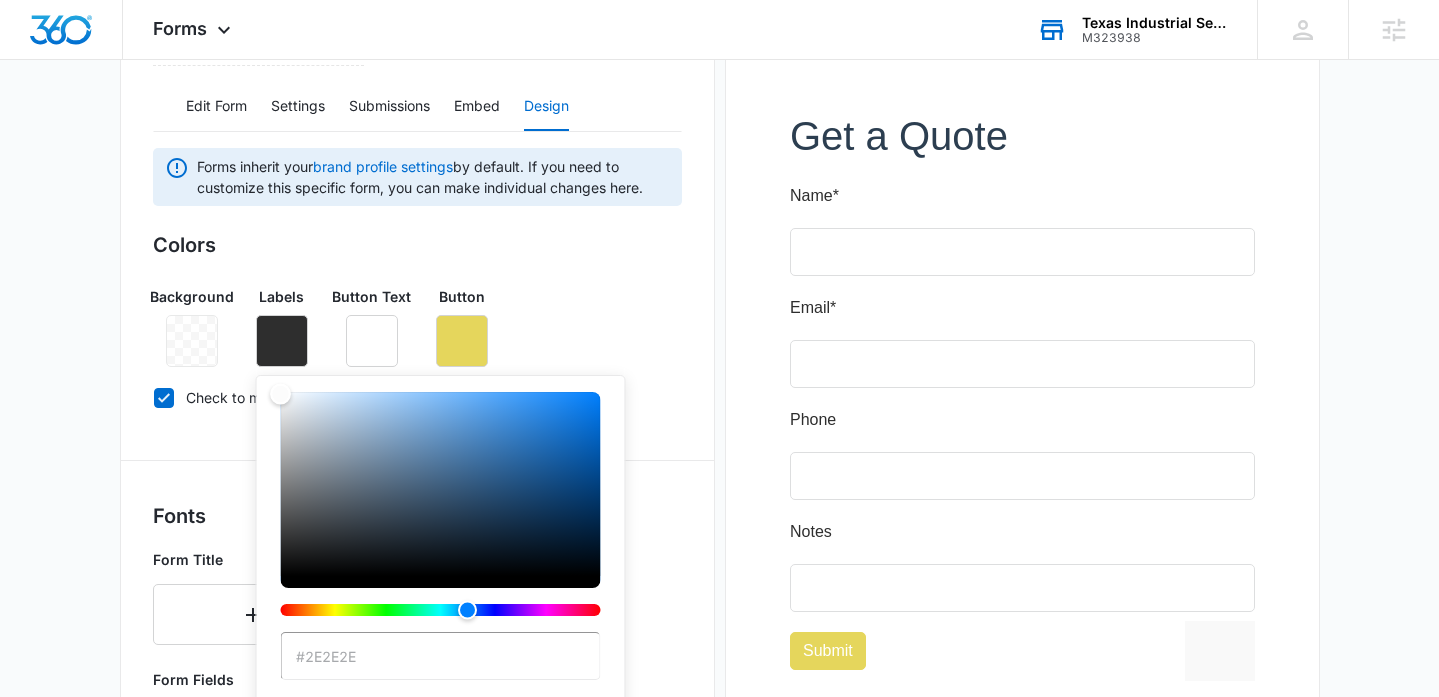 type on "#ffffff" 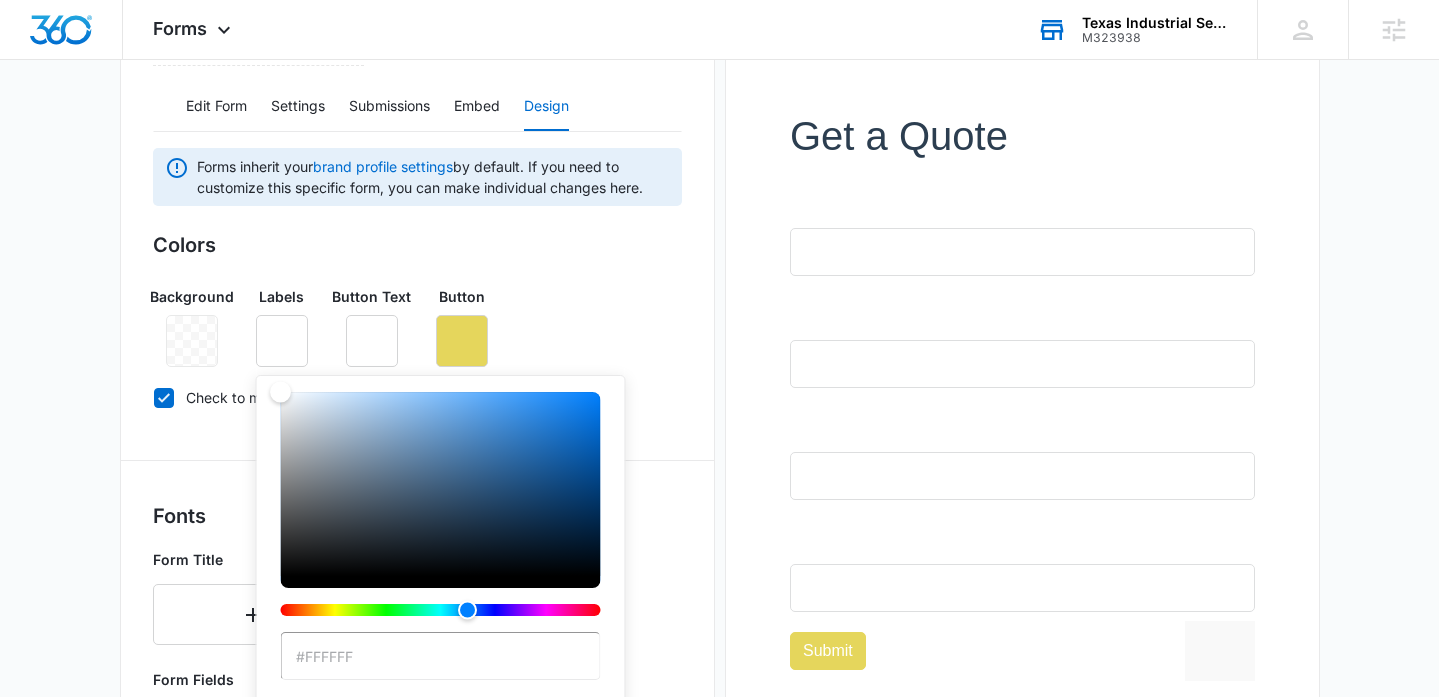 drag, startPoint x: 282, startPoint y: 542, endPoint x: 271, endPoint y: 389, distance: 153.39491 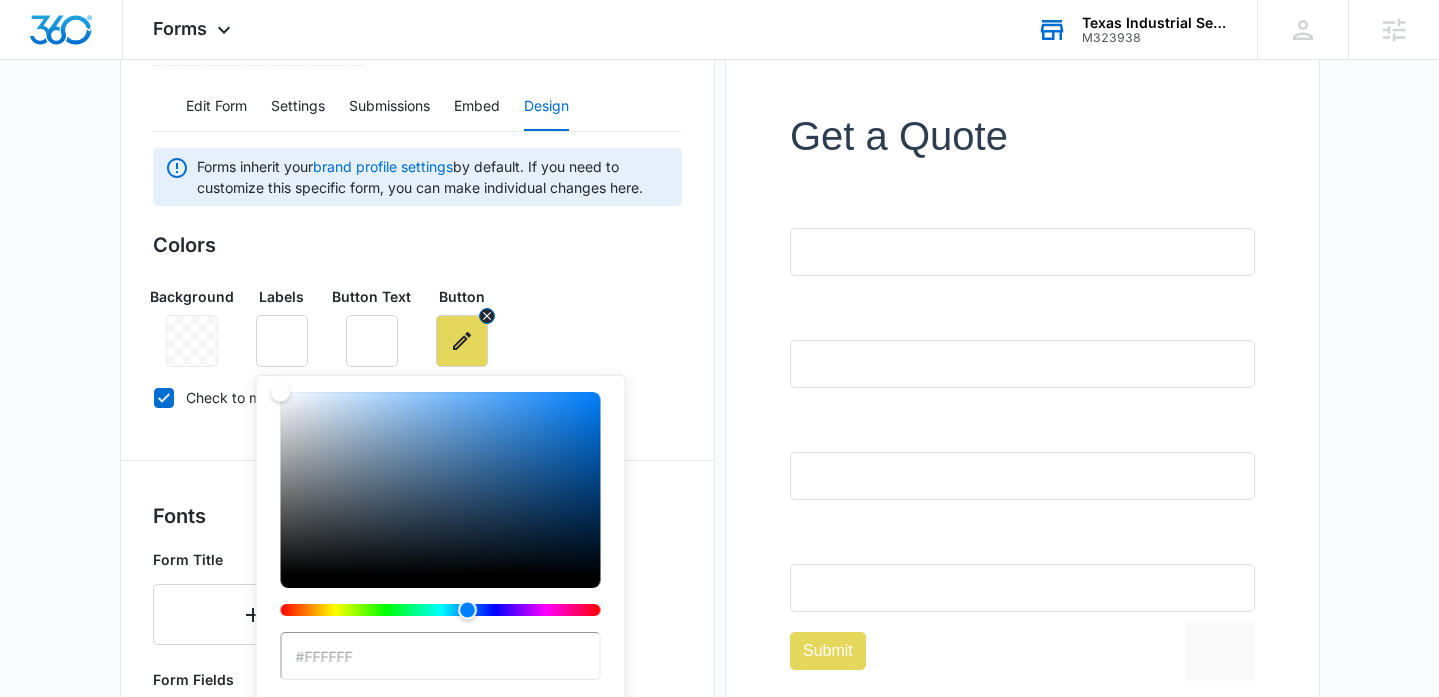 click 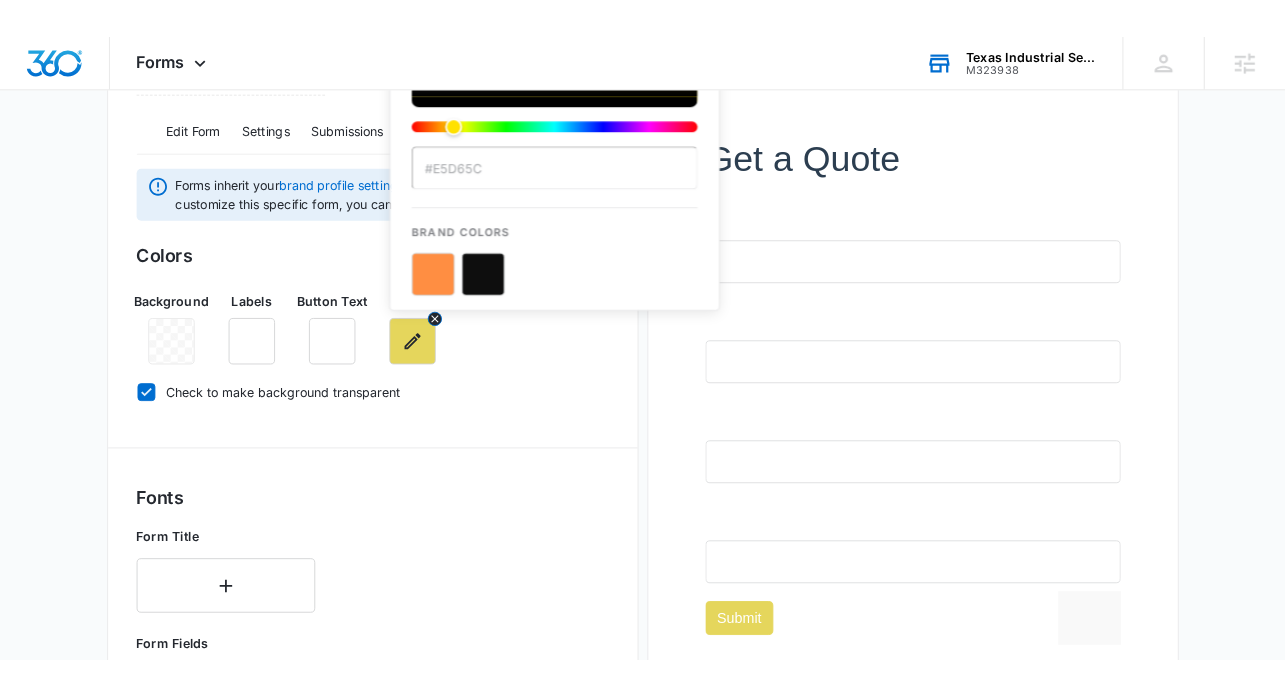 scroll, scrollTop: 0, scrollLeft: 0, axis: both 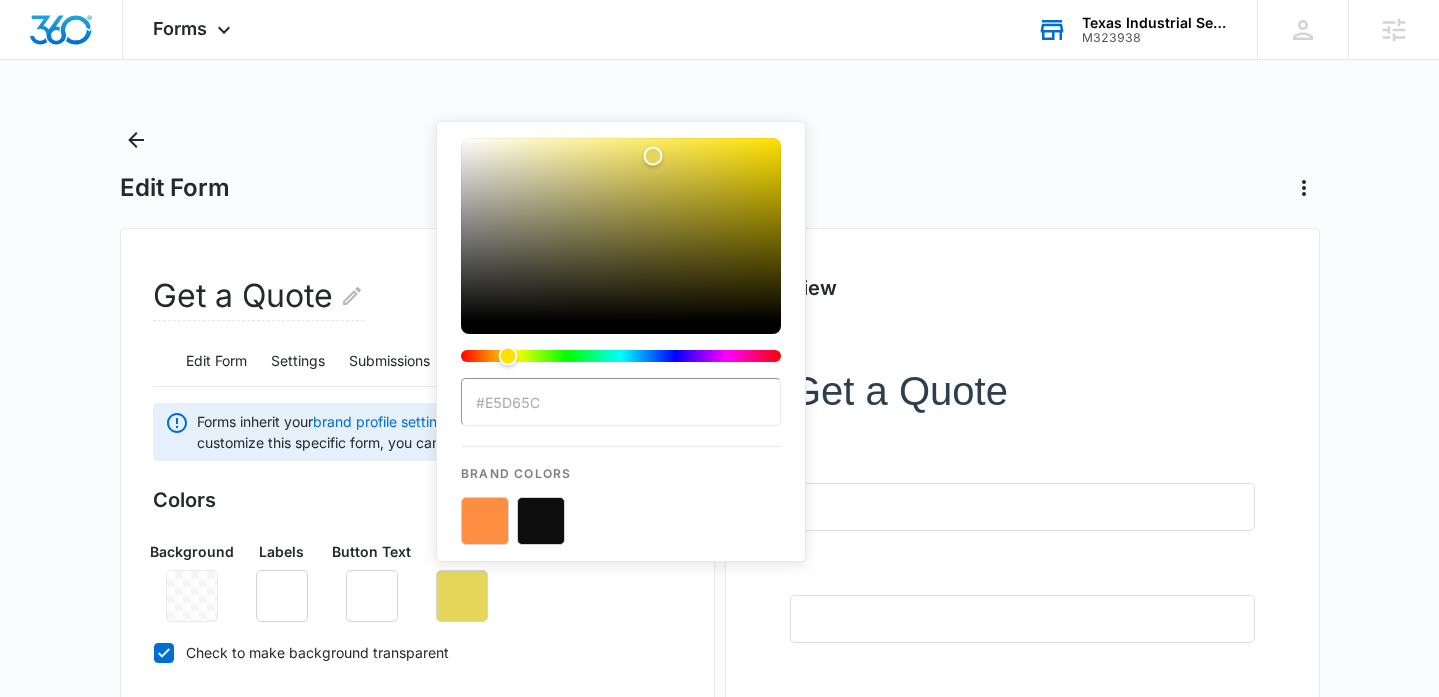 click at bounding box center [485, 521] 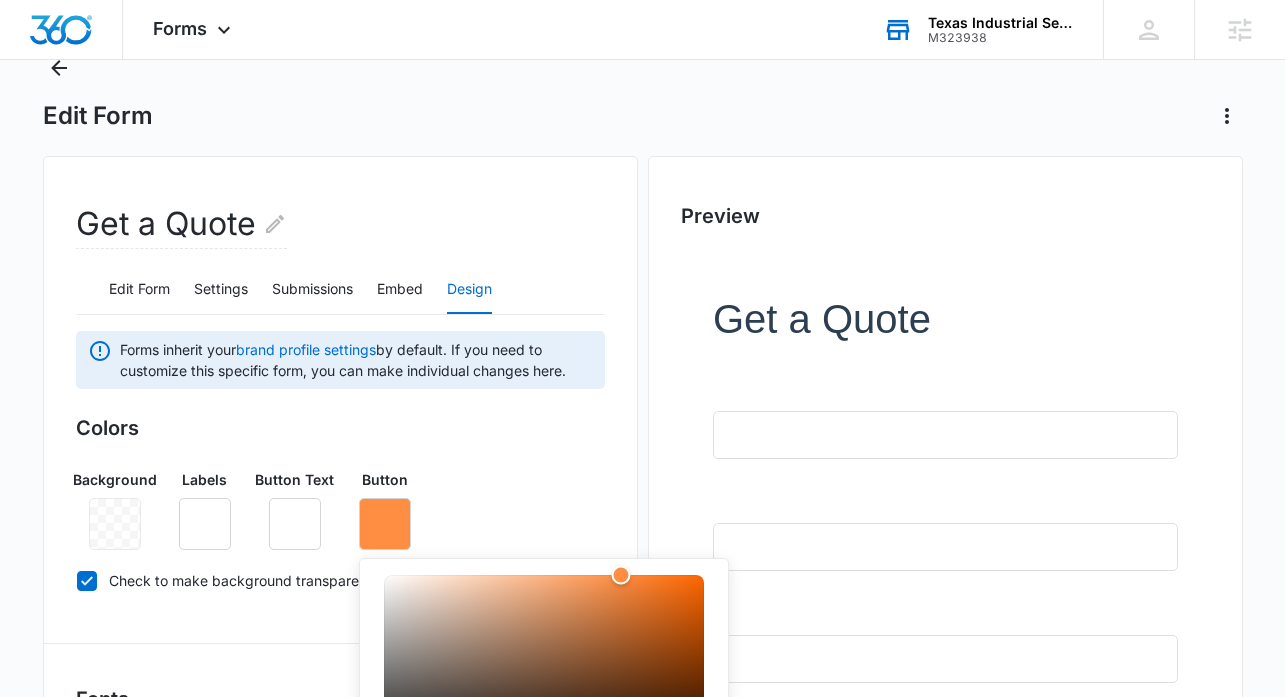 scroll, scrollTop: 283, scrollLeft: 0, axis: vertical 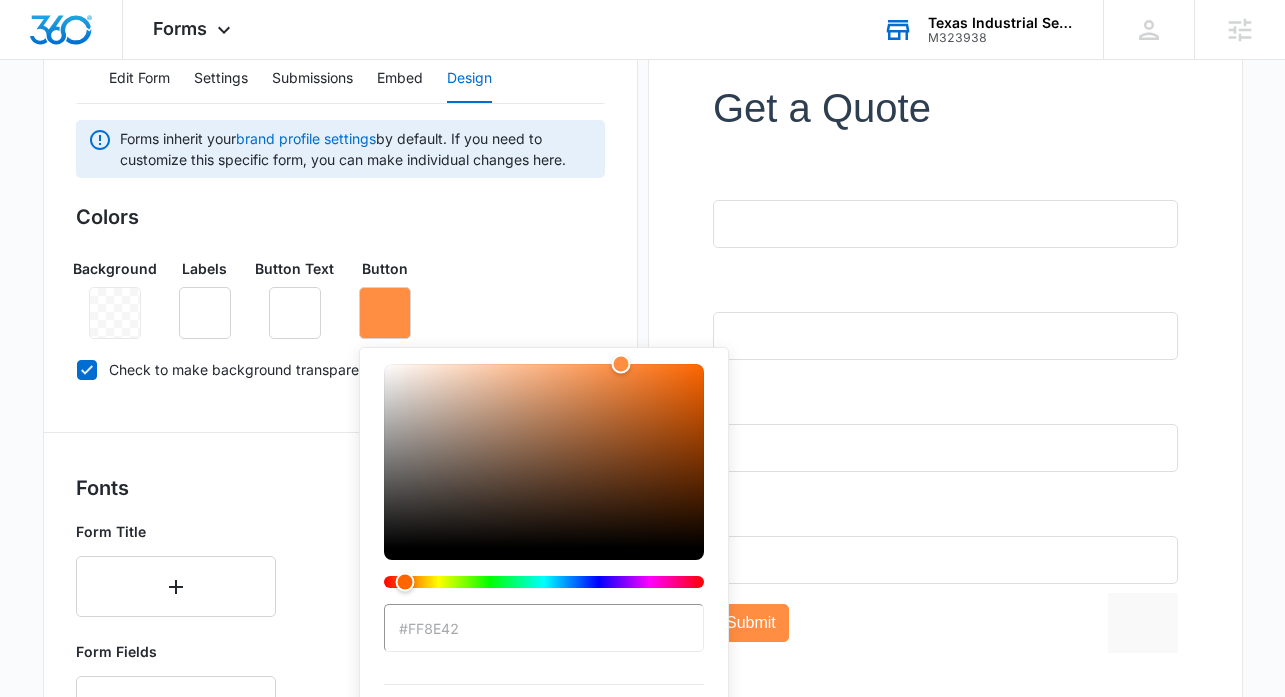 click on "#FF8E42" at bounding box center (544, 628) 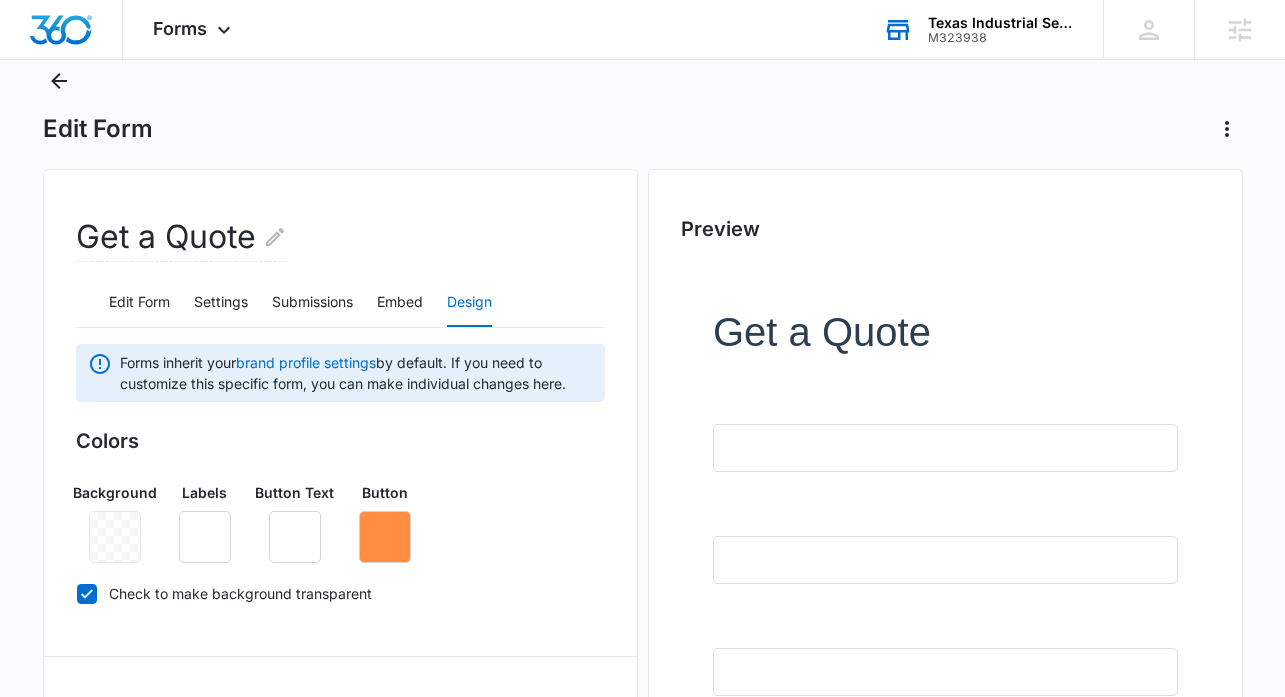 scroll, scrollTop: 62, scrollLeft: 0, axis: vertical 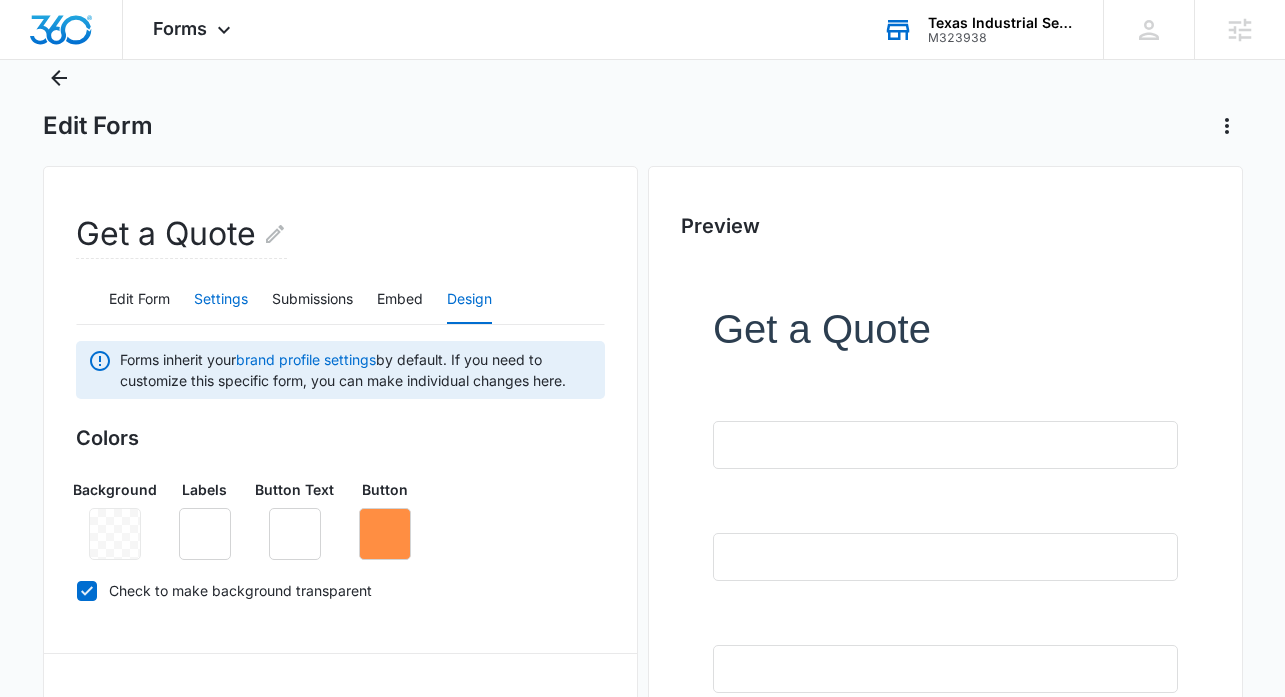 click on "Settings" at bounding box center (221, 300) 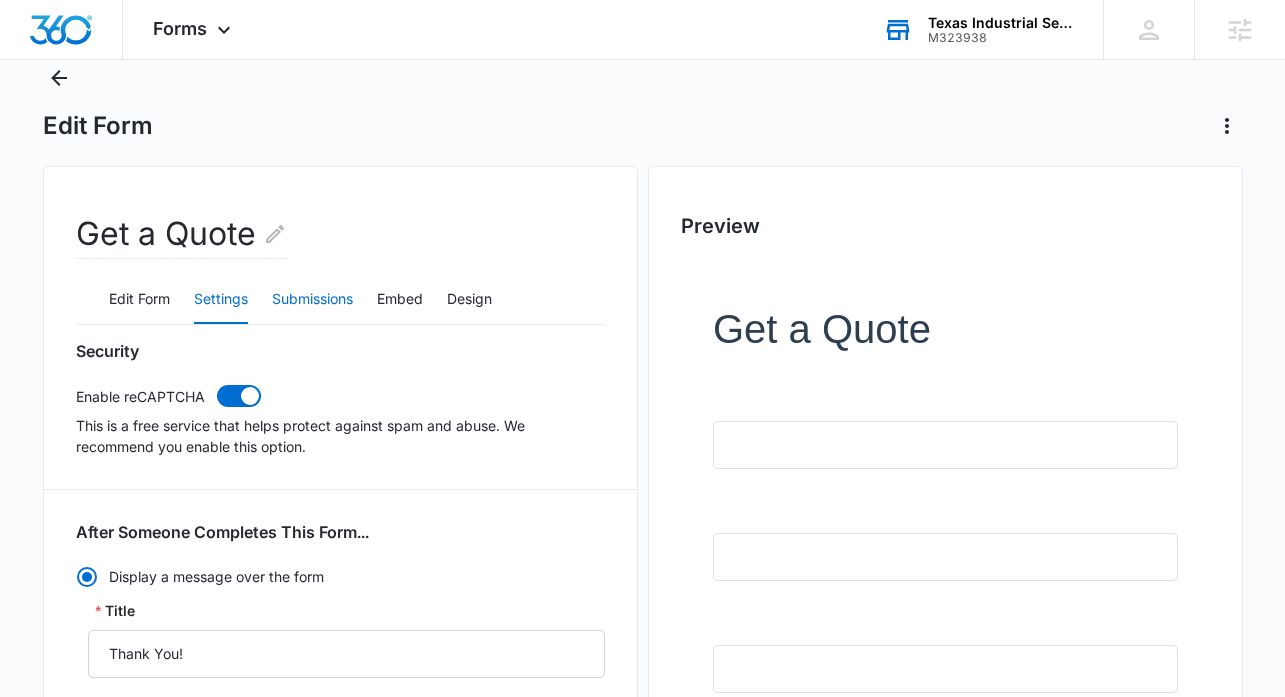 click on "Submissions" at bounding box center (312, 300) 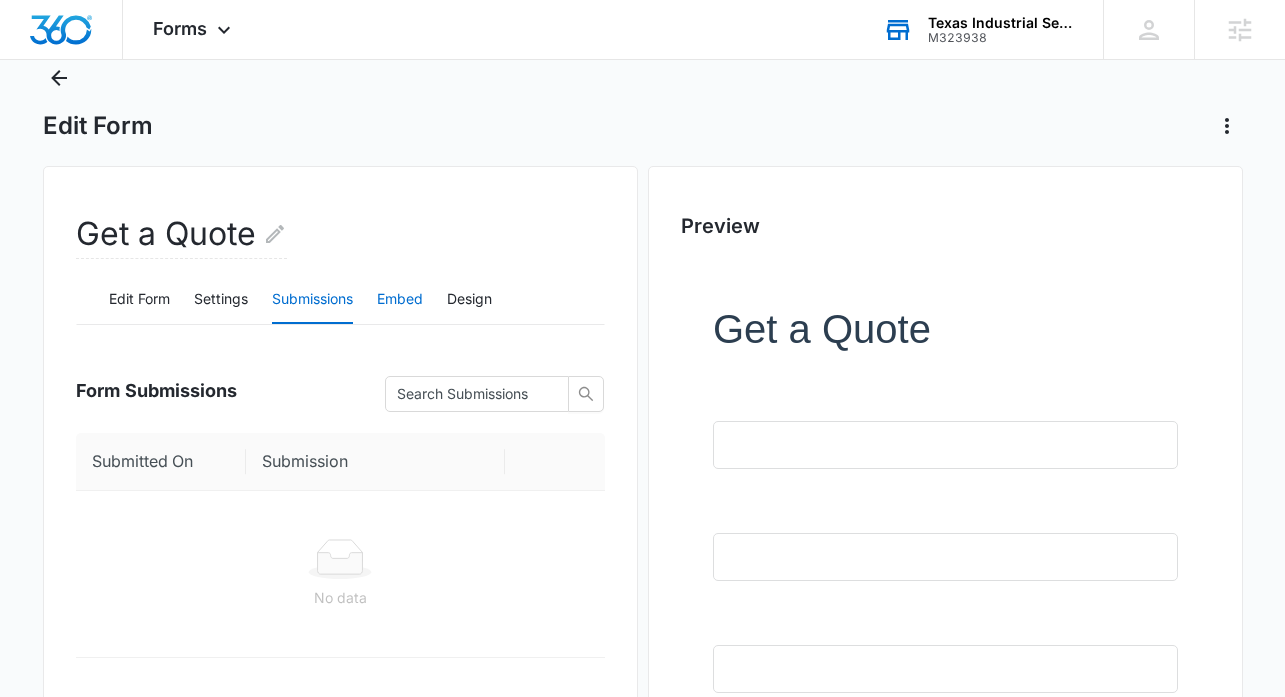 click on "Embed" at bounding box center (400, 300) 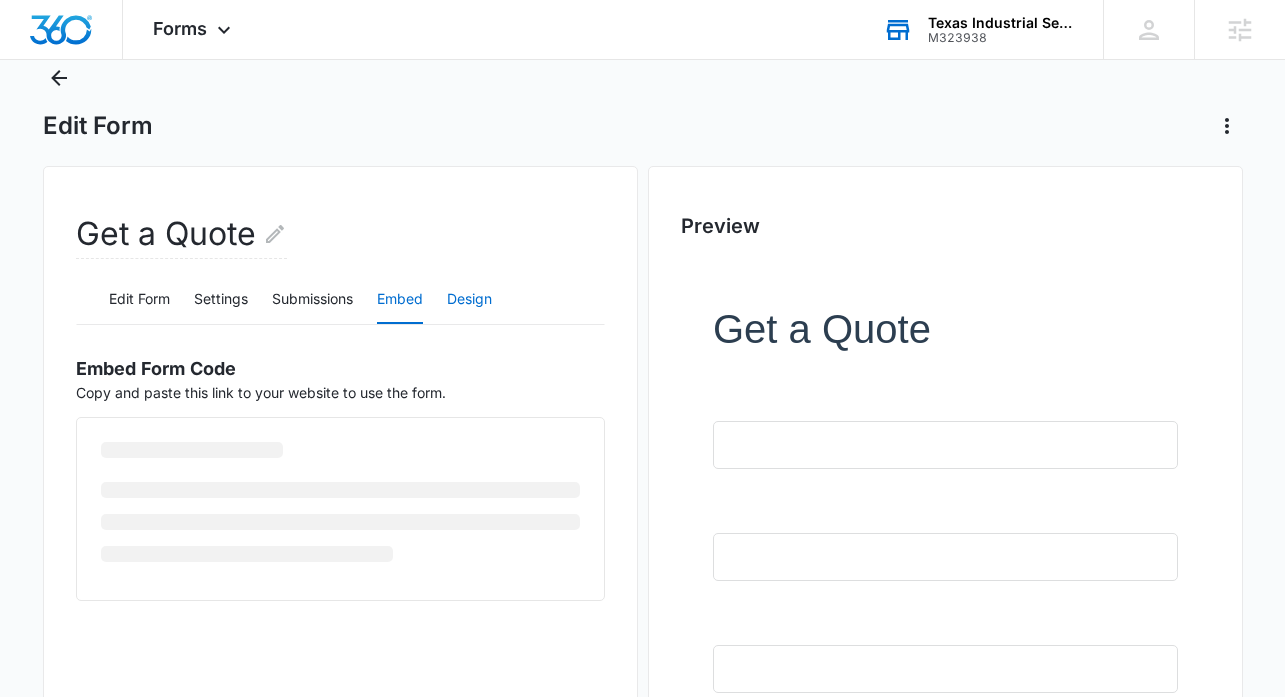 click on "Design" at bounding box center (469, 300) 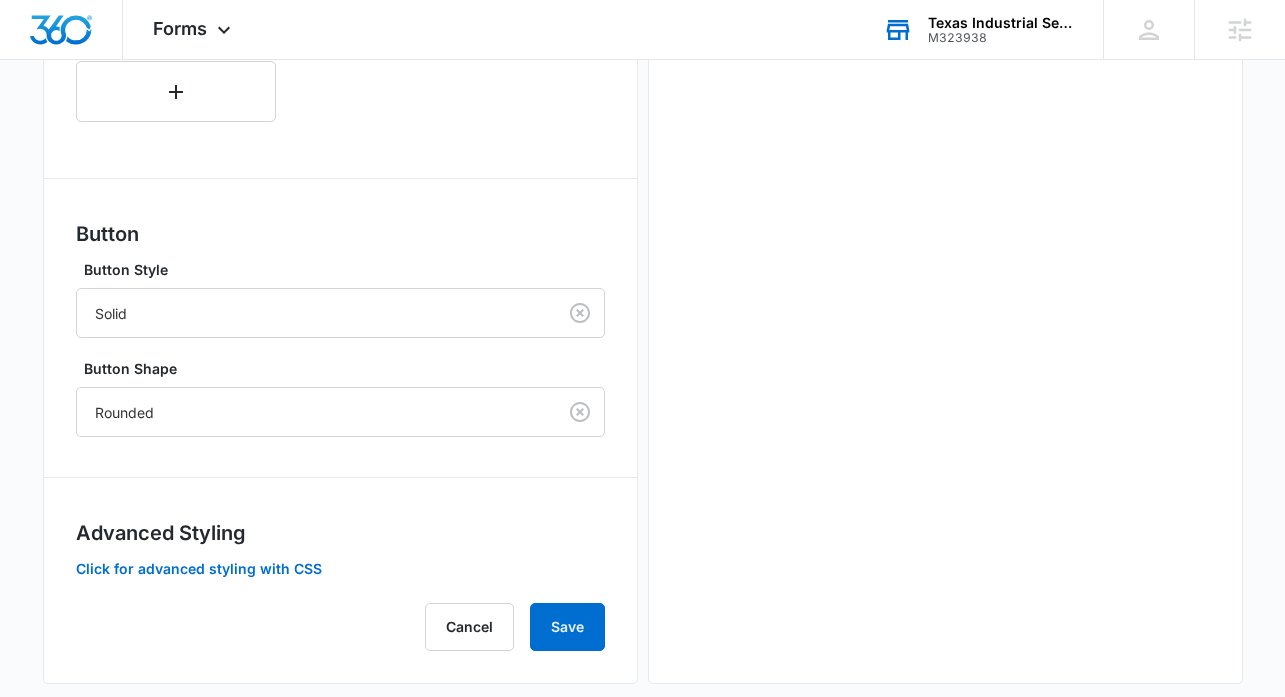scroll, scrollTop: 1045, scrollLeft: 0, axis: vertical 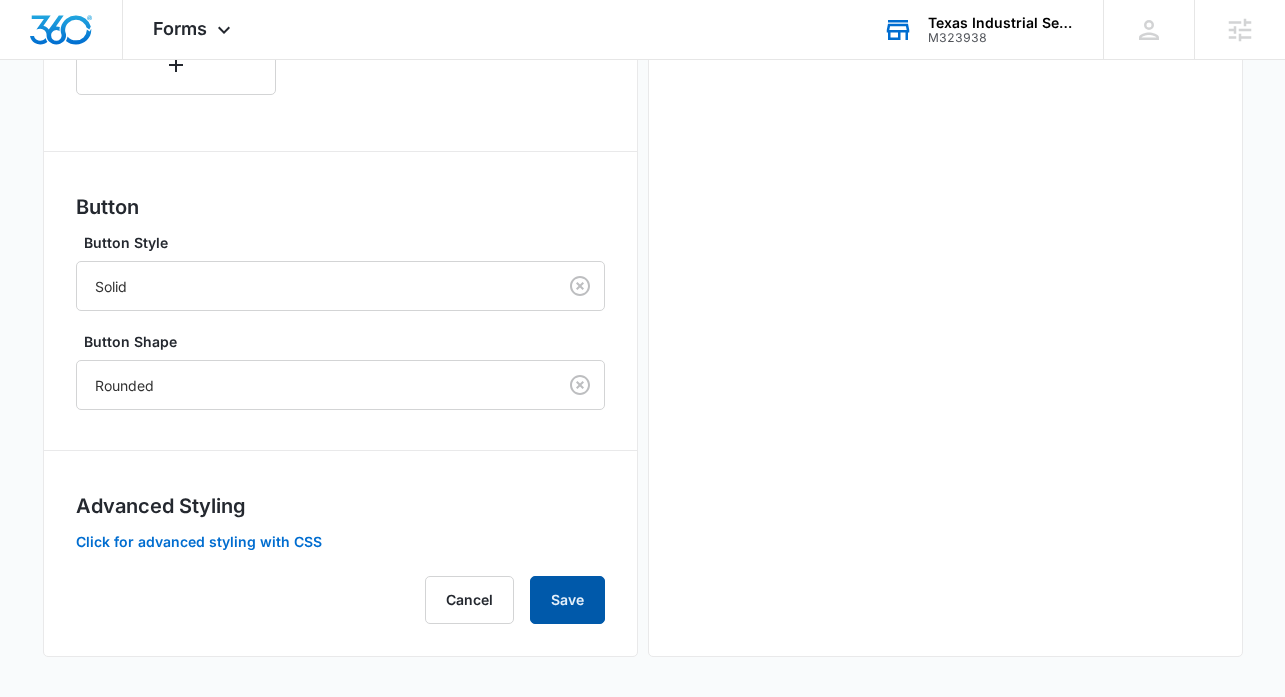 click on "Save" at bounding box center (567, 600) 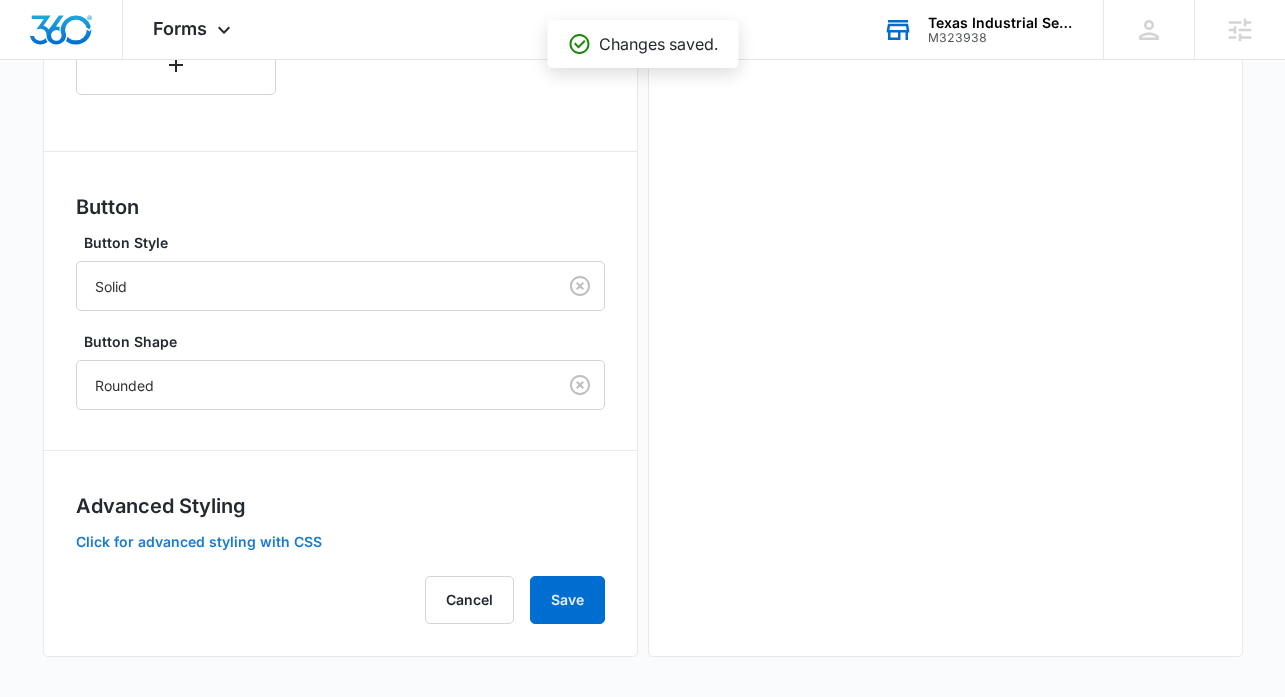 click on "Click for advanced styling with CSS" at bounding box center [199, 542] 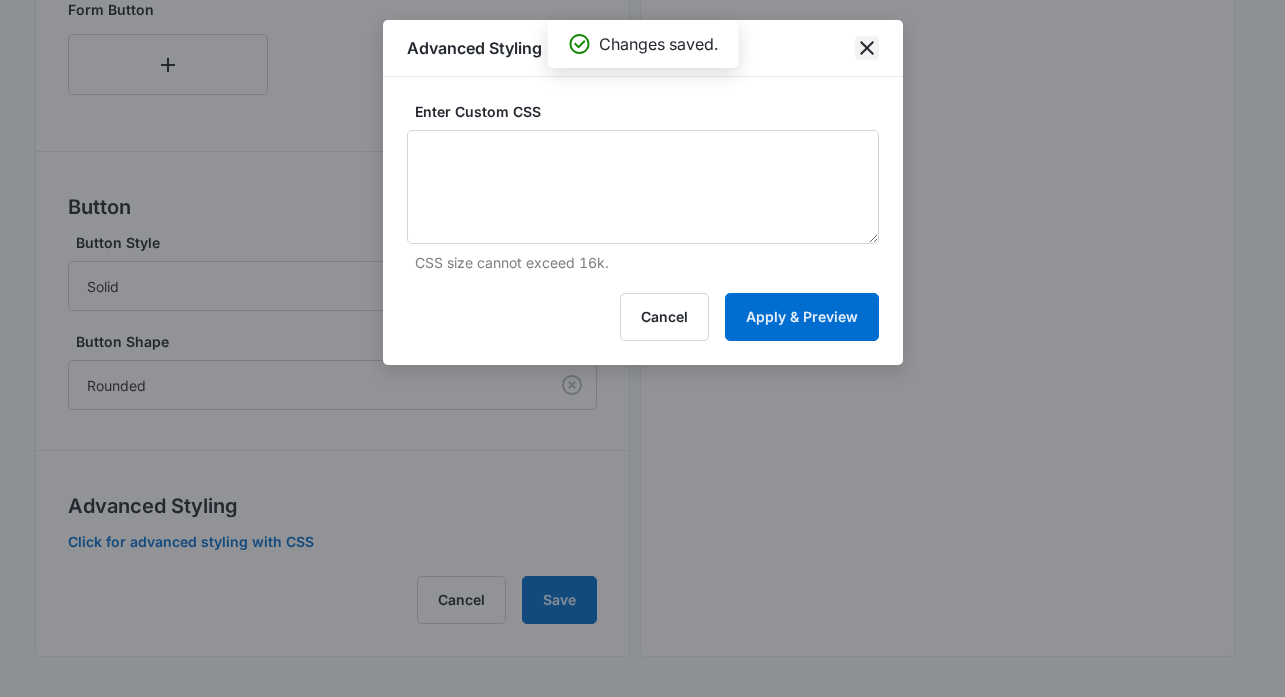 click 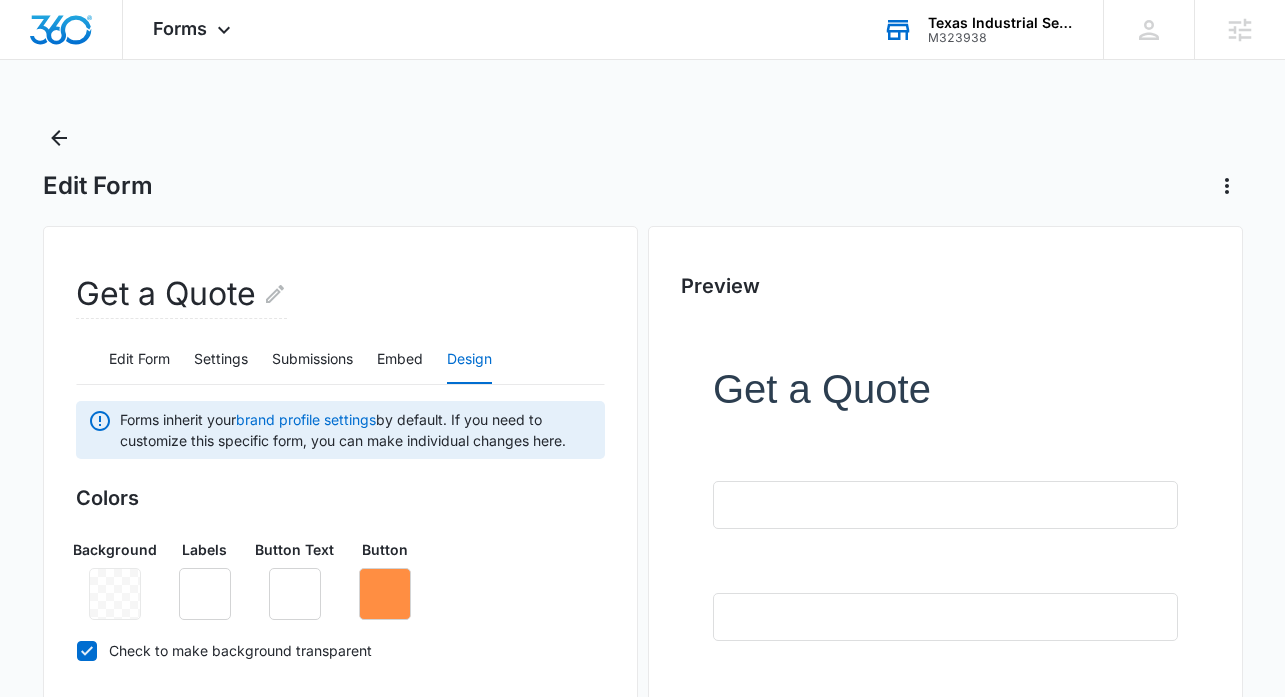 scroll, scrollTop: 0, scrollLeft: 0, axis: both 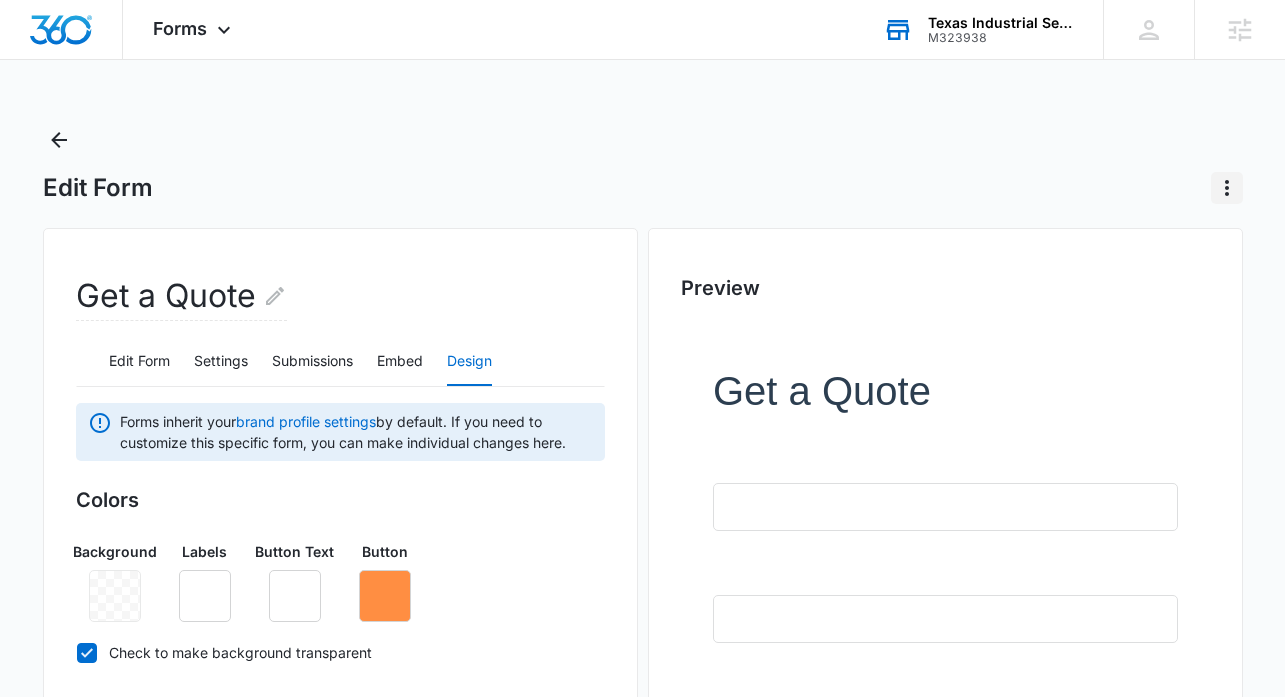 click 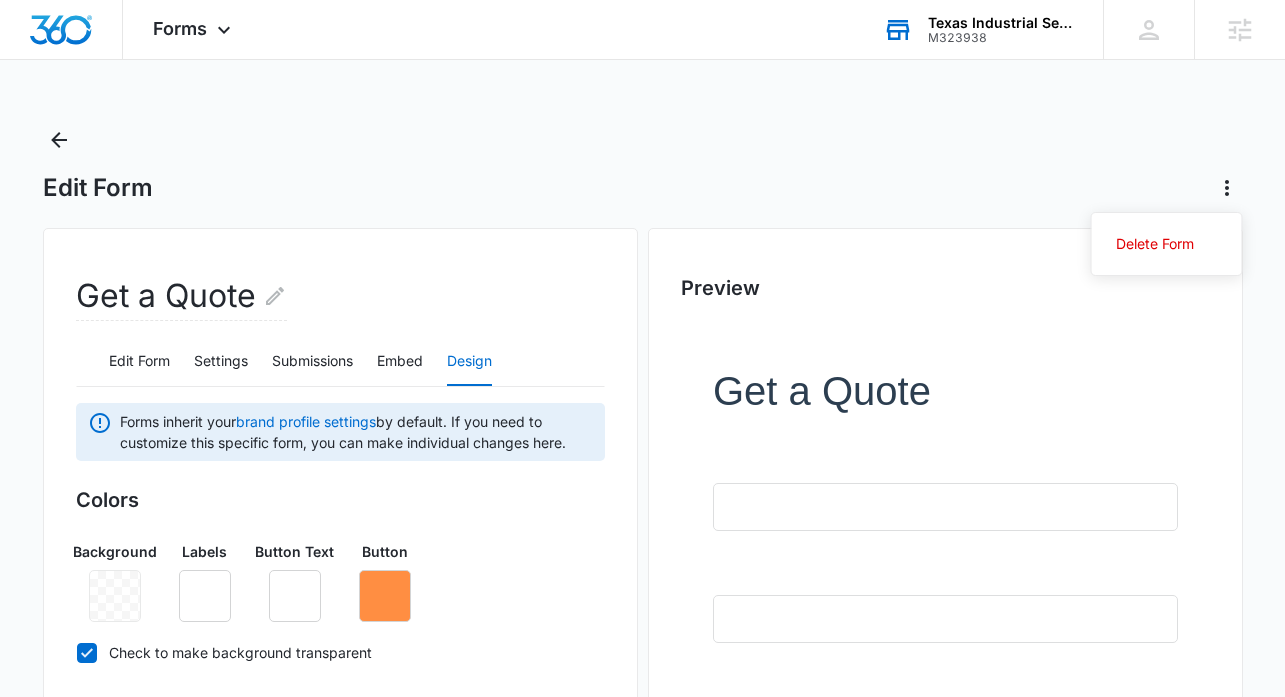 click on "Edit Form Delete Form" at bounding box center (643, 188) 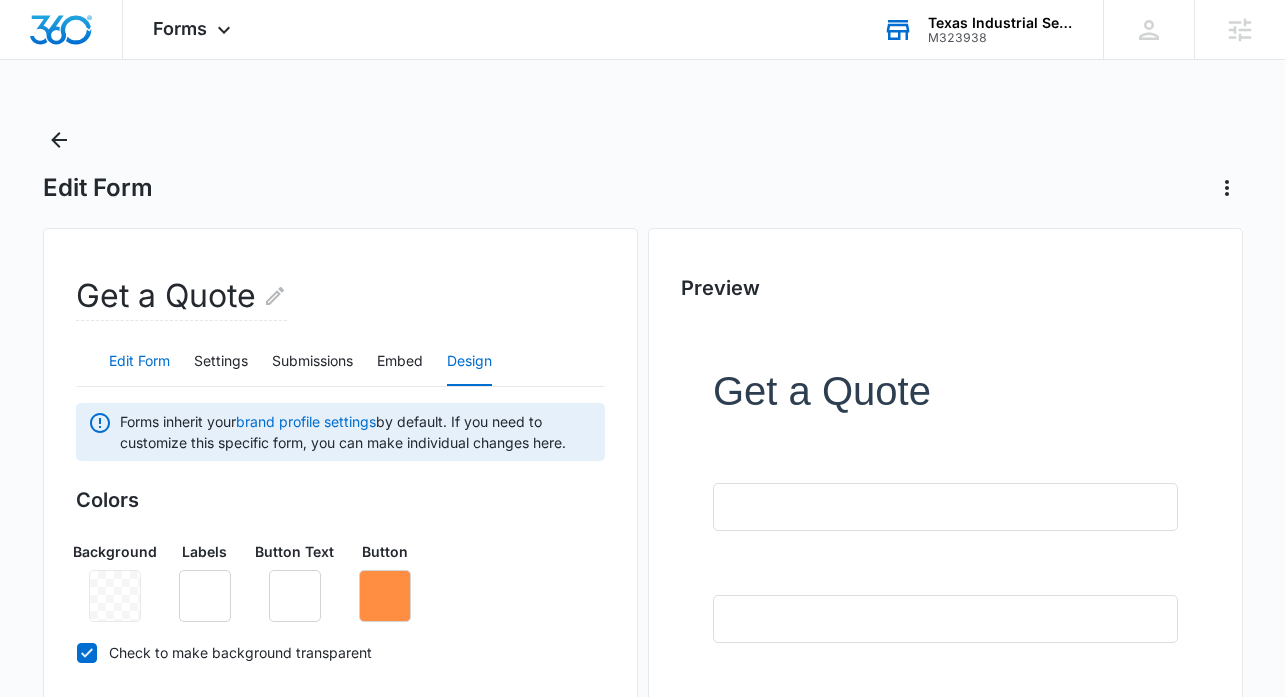 click on "Edit Form" at bounding box center (139, 362) 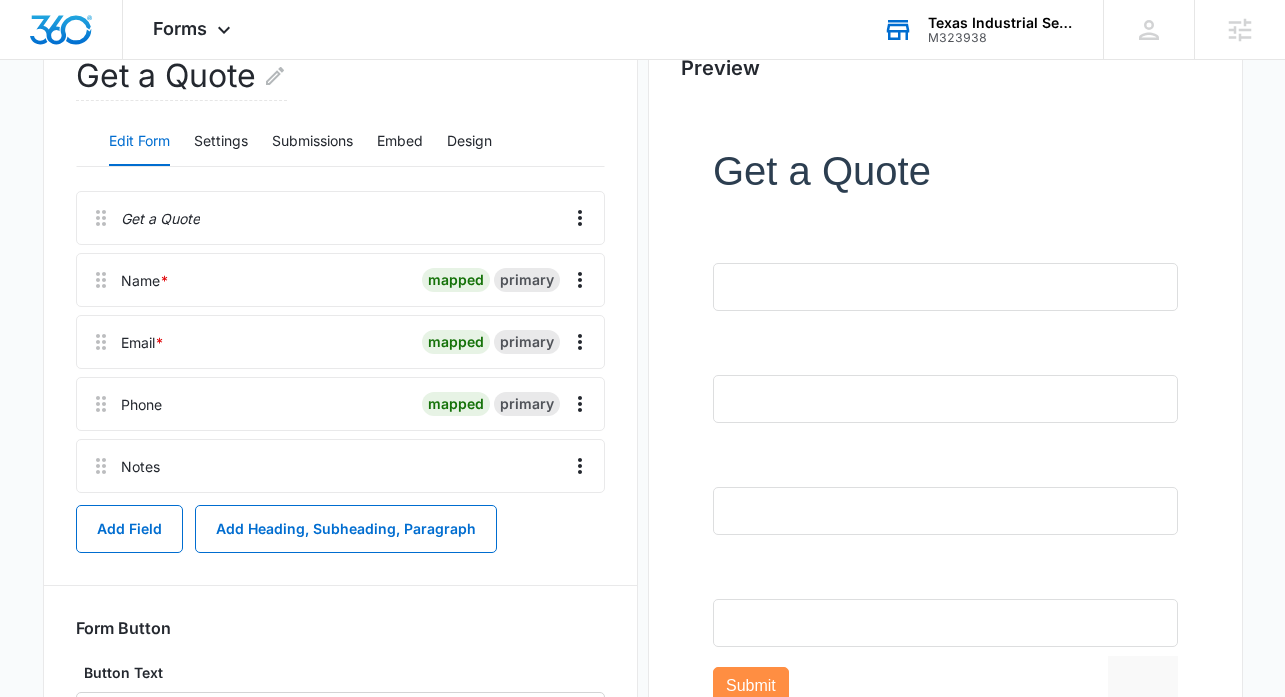 scroll, scrollTop: 218, scrollLeft: 0, axis: vertical 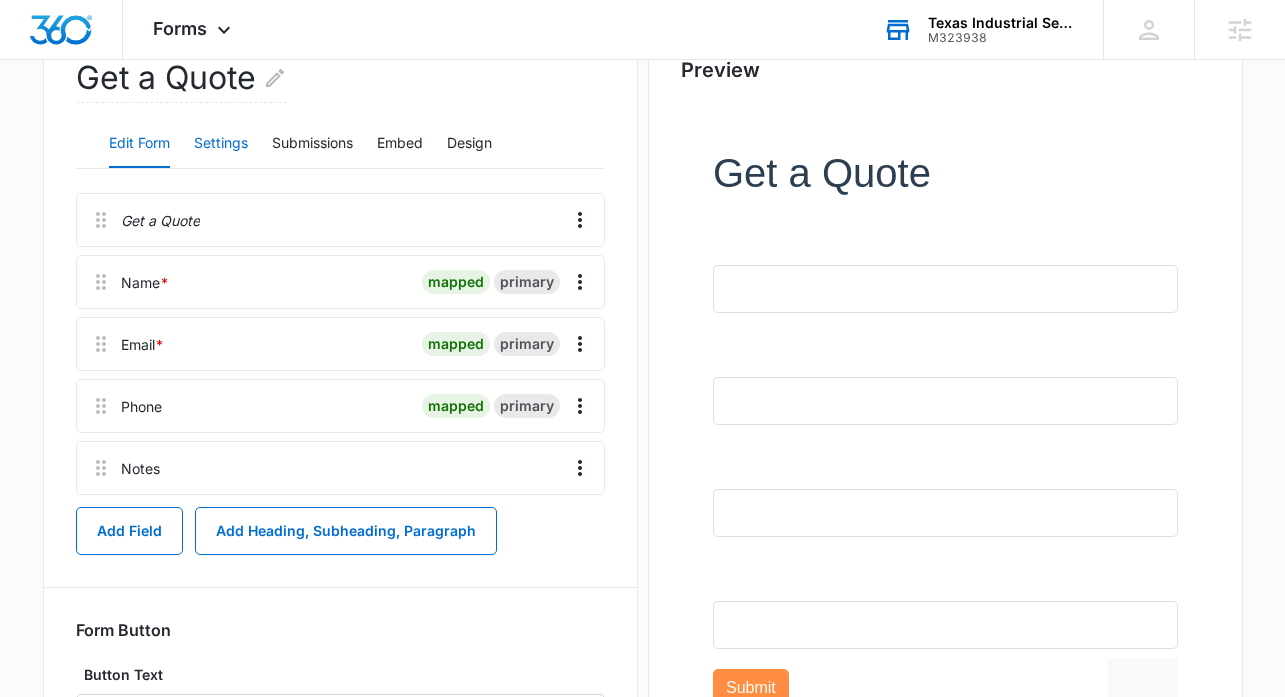 click on "Settings" at bounding box center (221, 144) 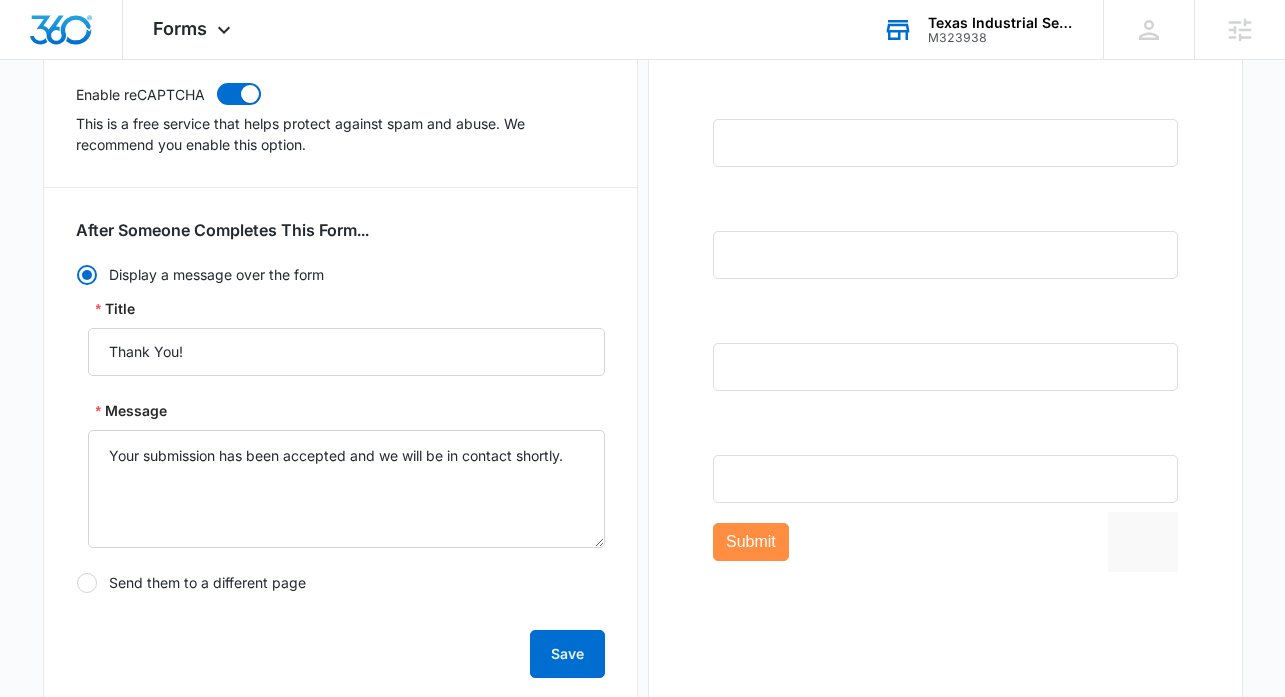 scroll, scrollTop: 128, scrollLeft: 0, axis: vertical 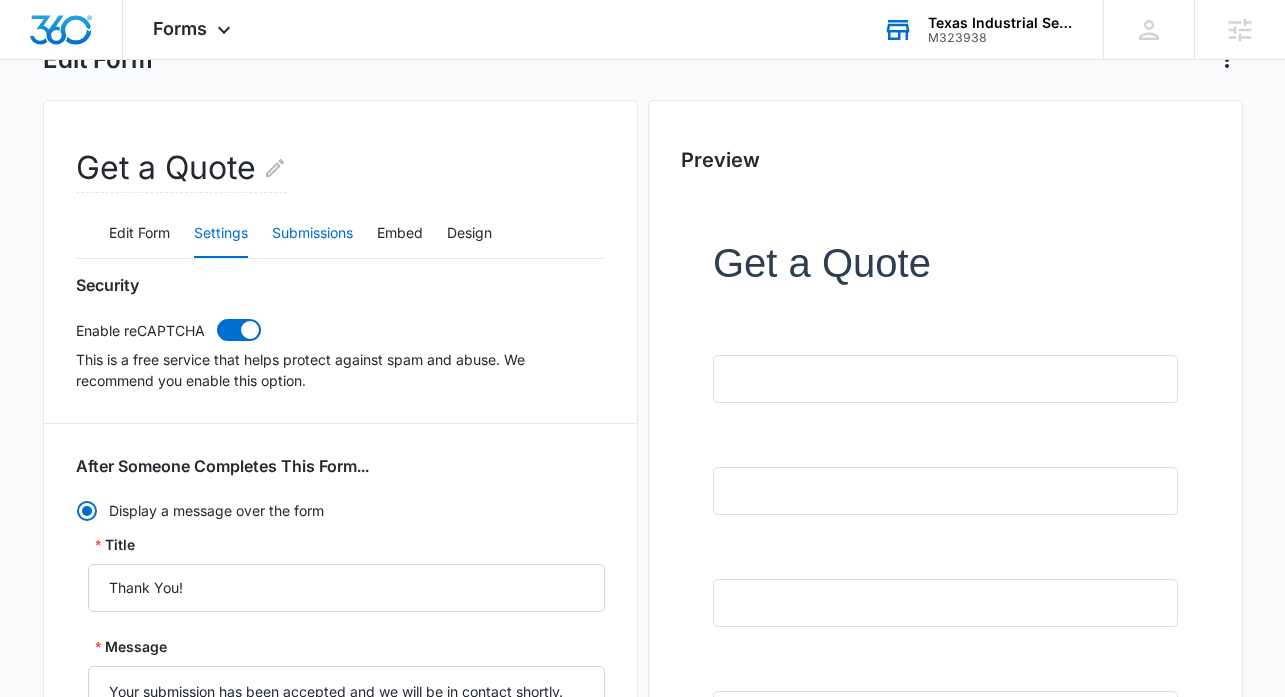 click on "Submissions" at bounding box center (312, 234) 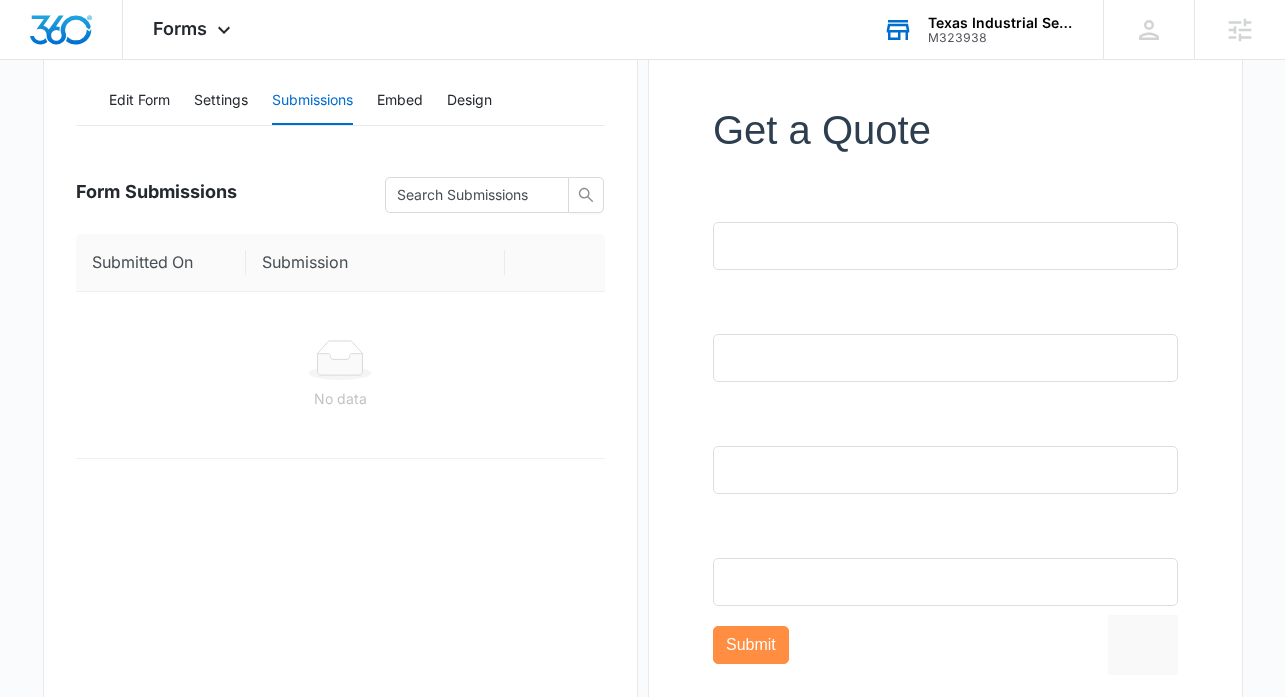 scroll, scrollTop: 223, scrollLeft: 0, axis: vertical 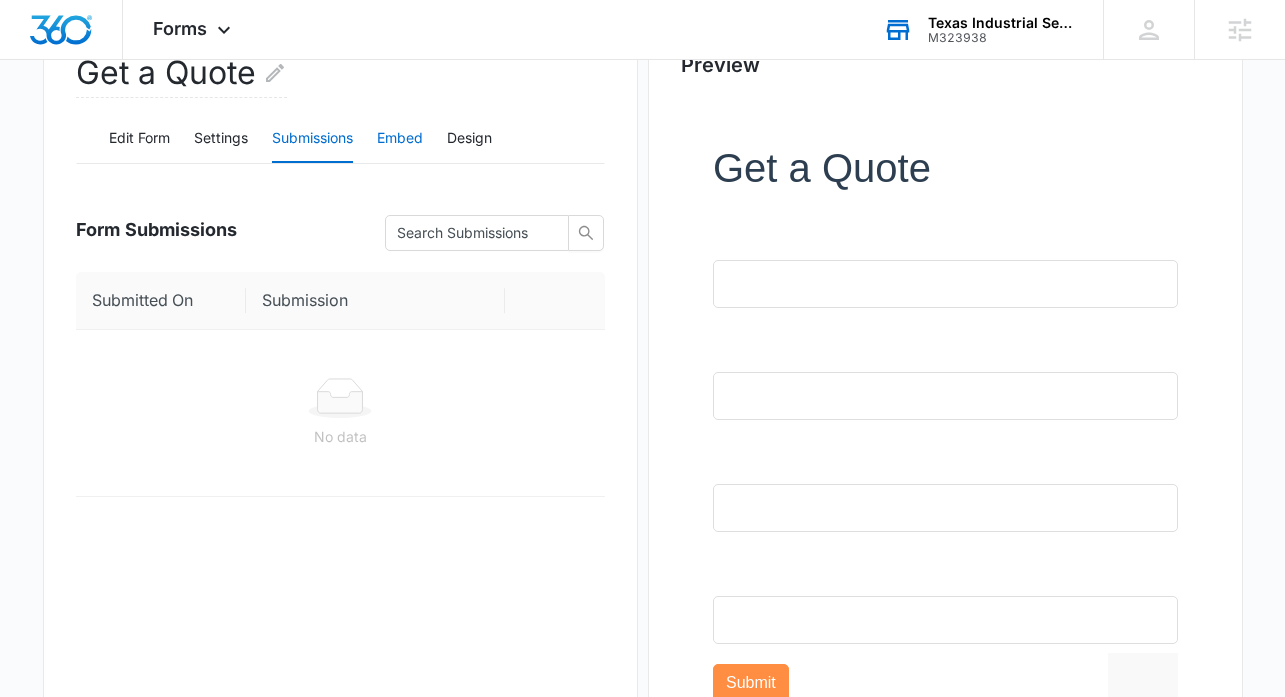 click on "Embed" at bounding box center [400, 139] 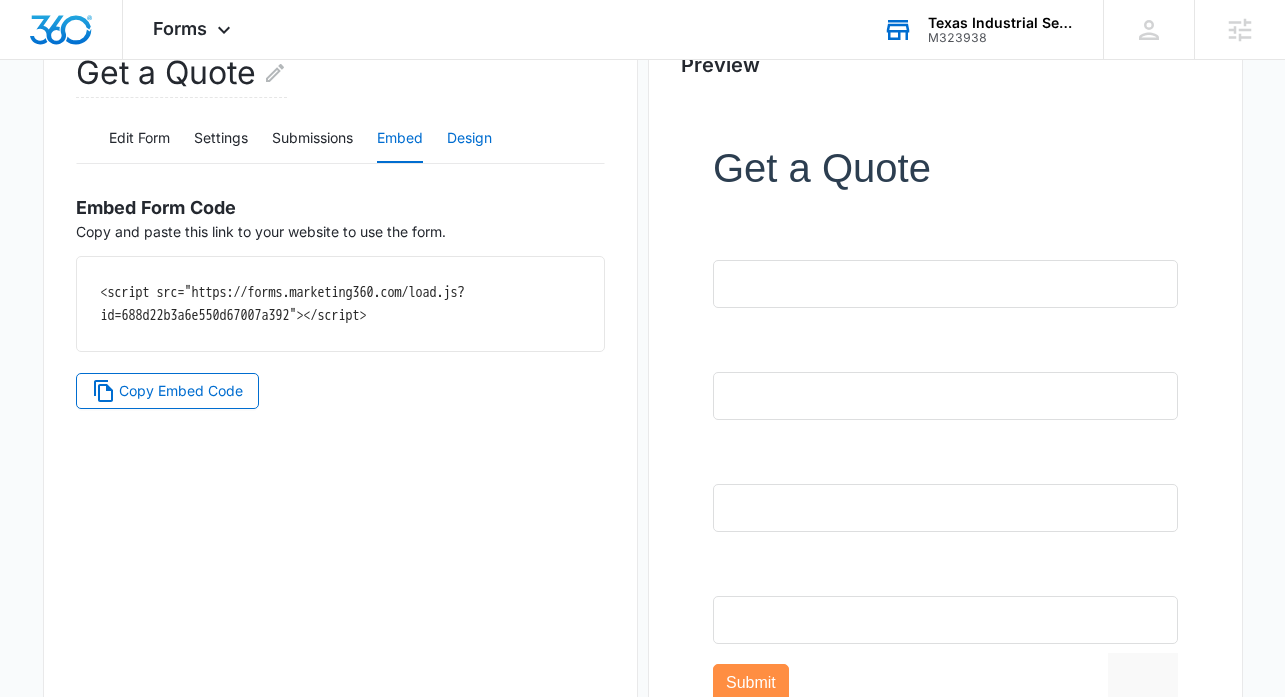 click on "Design" at bounding box center (469, 139) 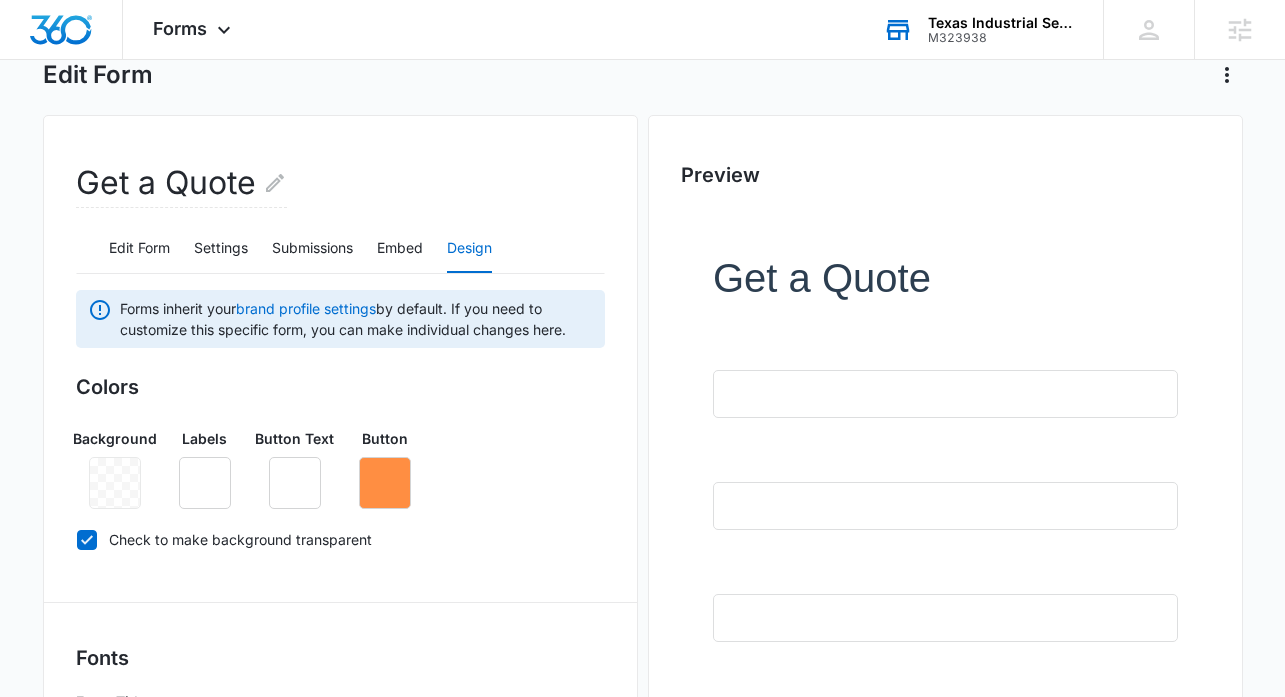 scroll, scrollTop: 0, scrollLeft: 0, axis: both 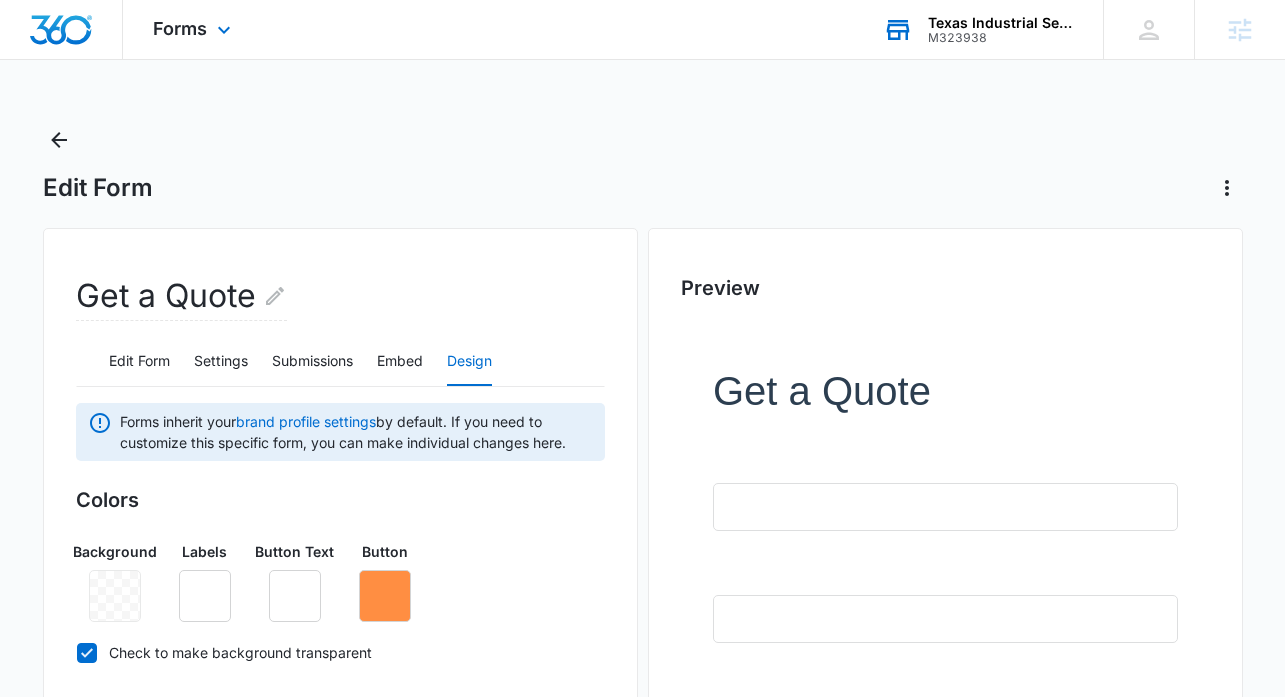 click on "Forms Apps Reputation Websites Forms CRM Email Social Shop Content Ads Intelligence Files Brand Settings" at bounding box center (194, 29) 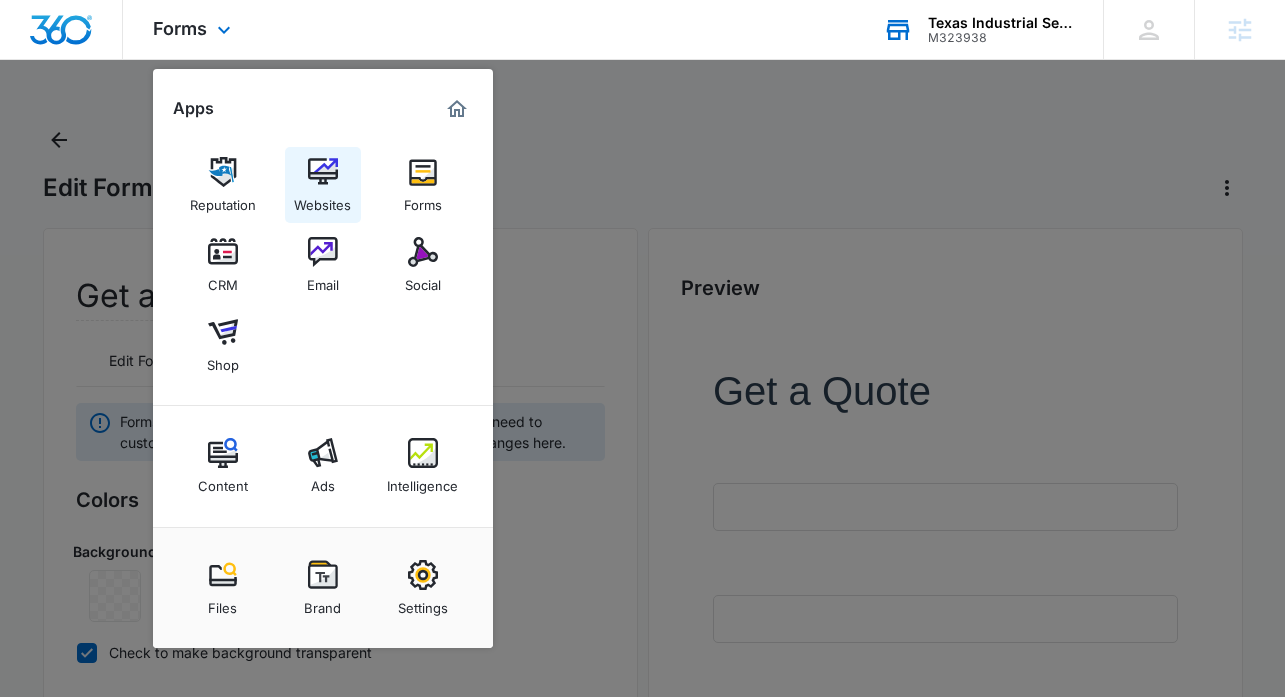 click at bounding box center [323, 172] 